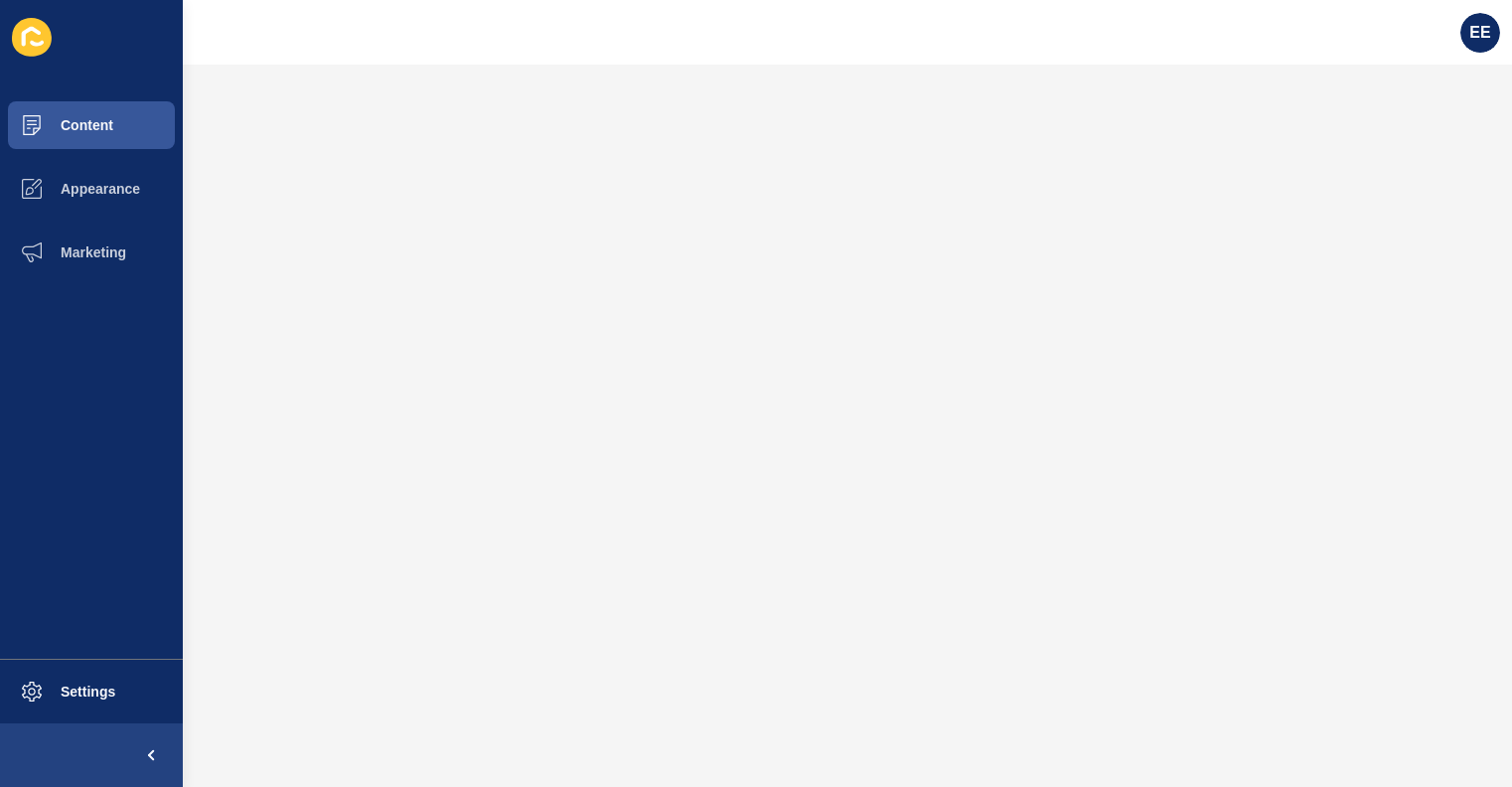 scroll, scrollTop: 0, scrollLeft: 0, axis: both 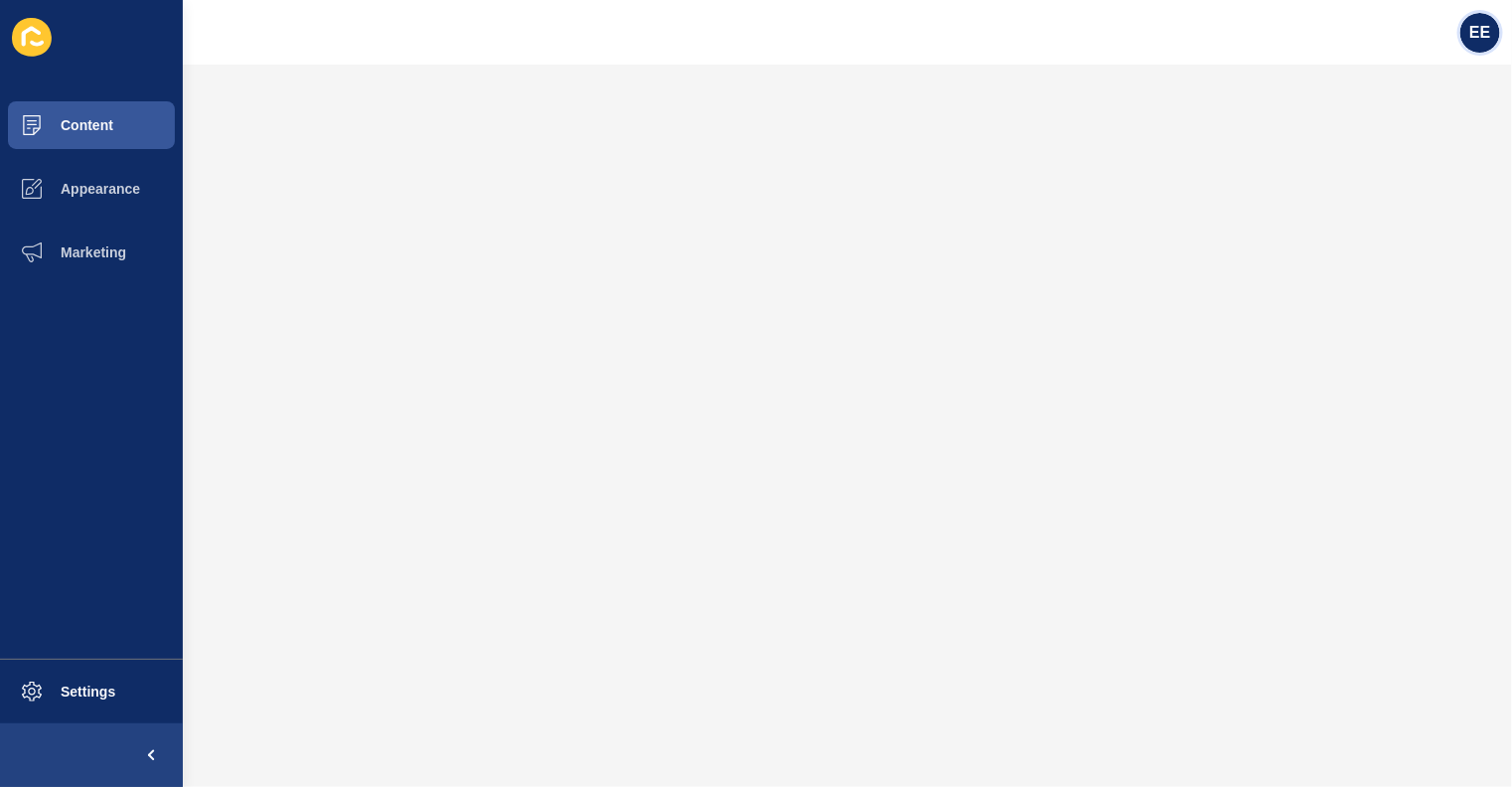 click on "EE" at bounding box center [1479, 33] 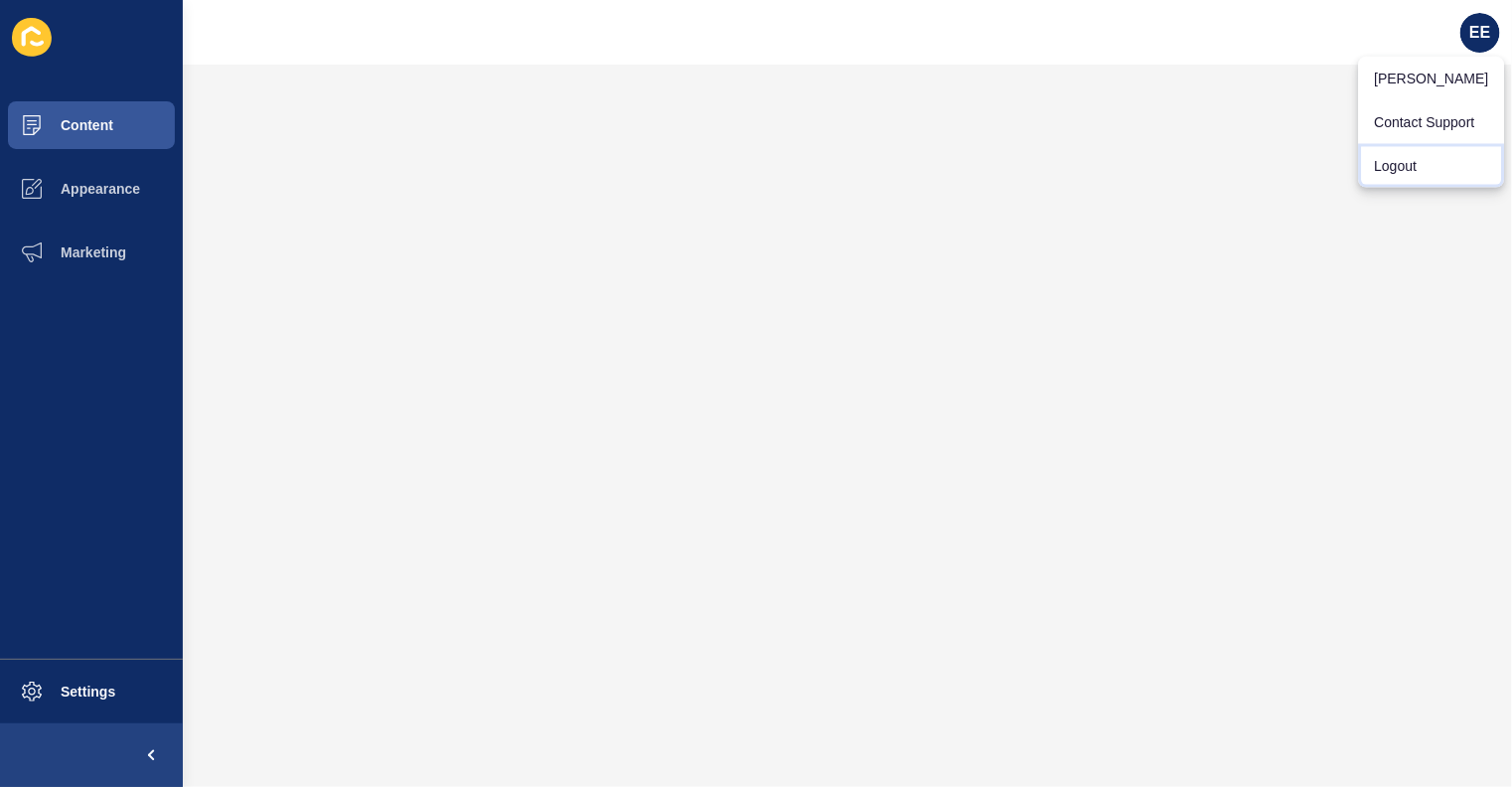 click on "Logout" at bounding box center (1432, 166) 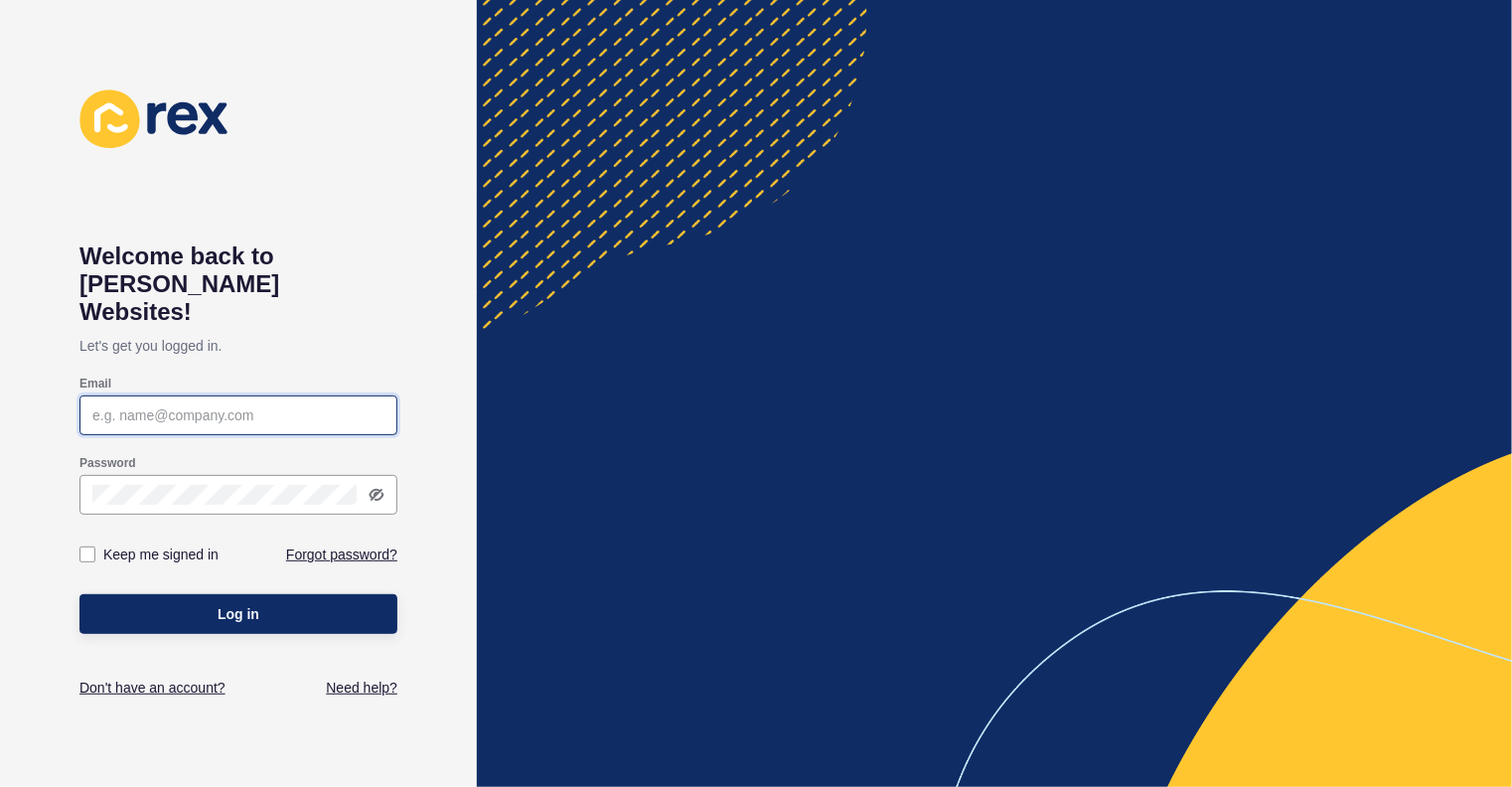 type on "[PERSON_NAME][EMAIL_ADDRESS][PERSON_NAME][DOMAIN_NAME]" 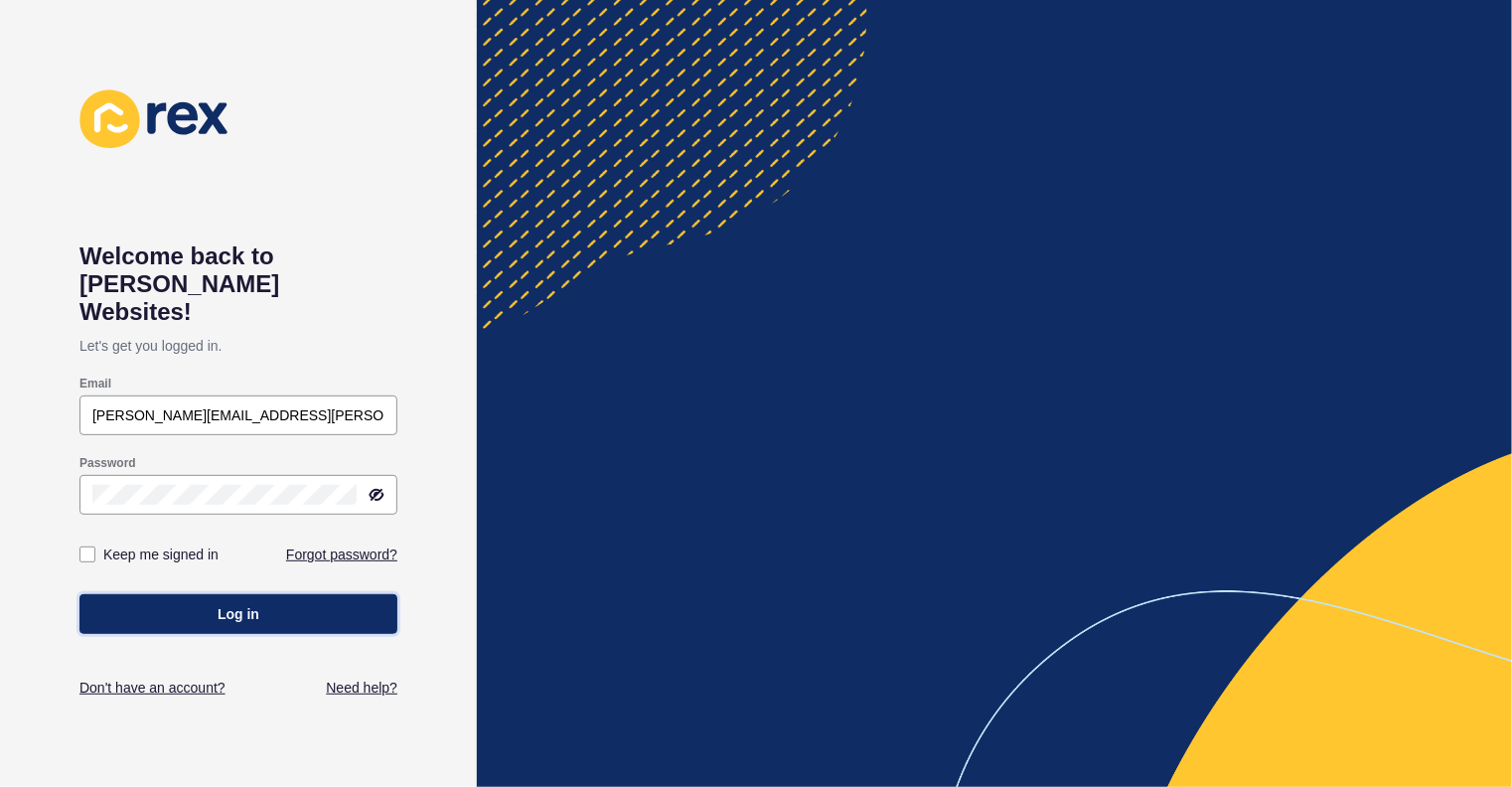 click on "Log in" at bounding box center [238, 614] 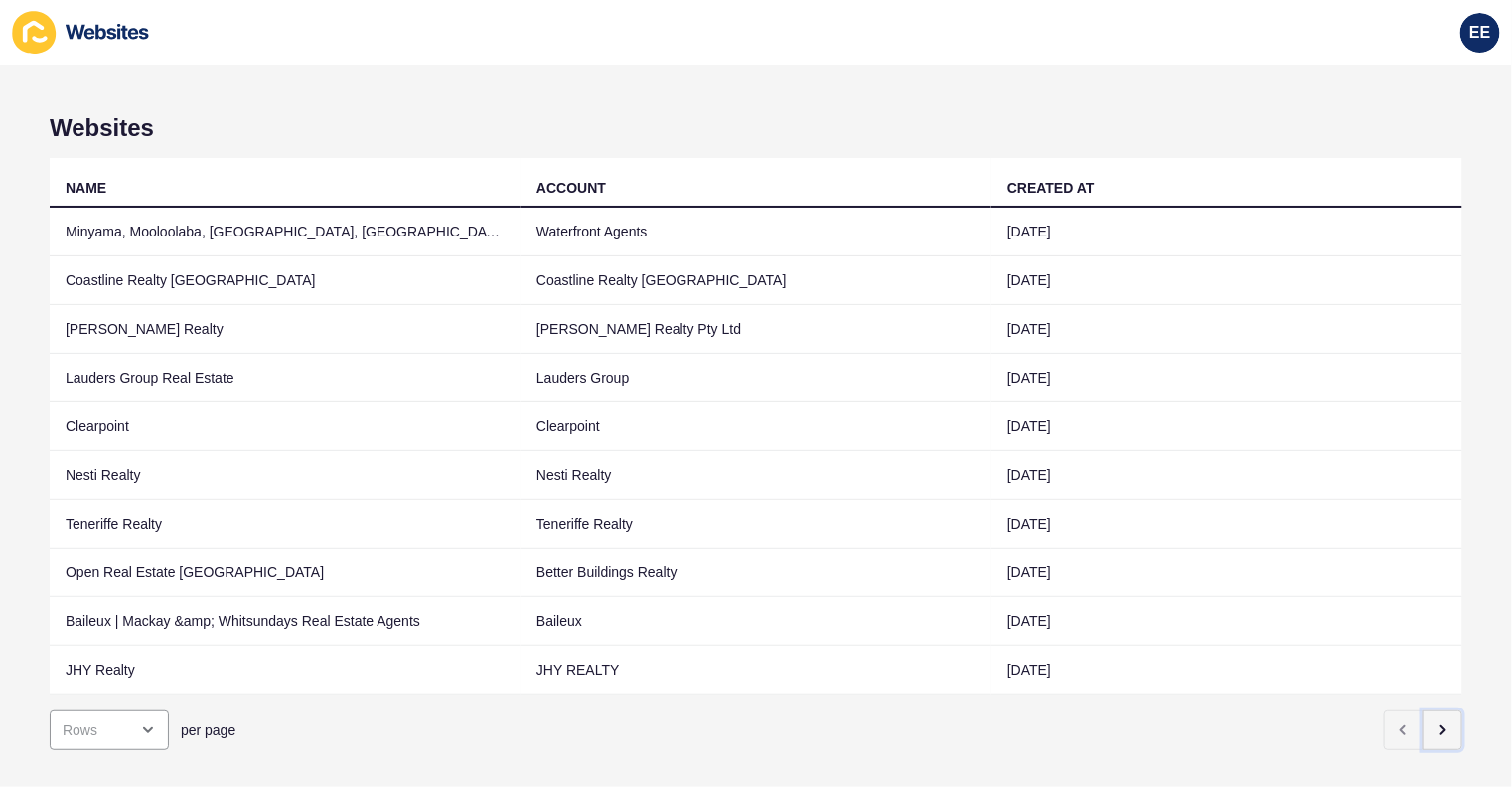 click 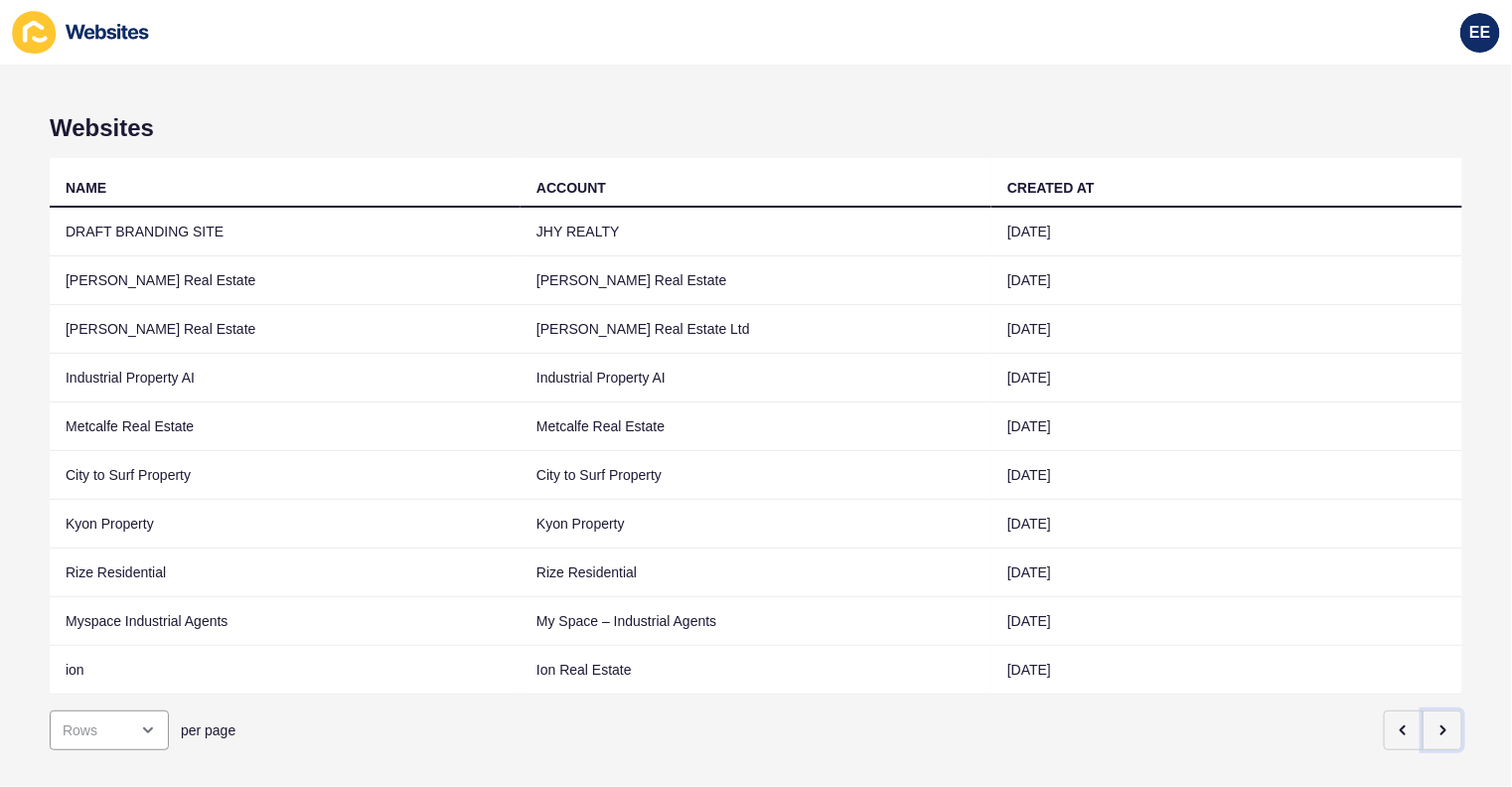 click at bounding box center [1442, 730] 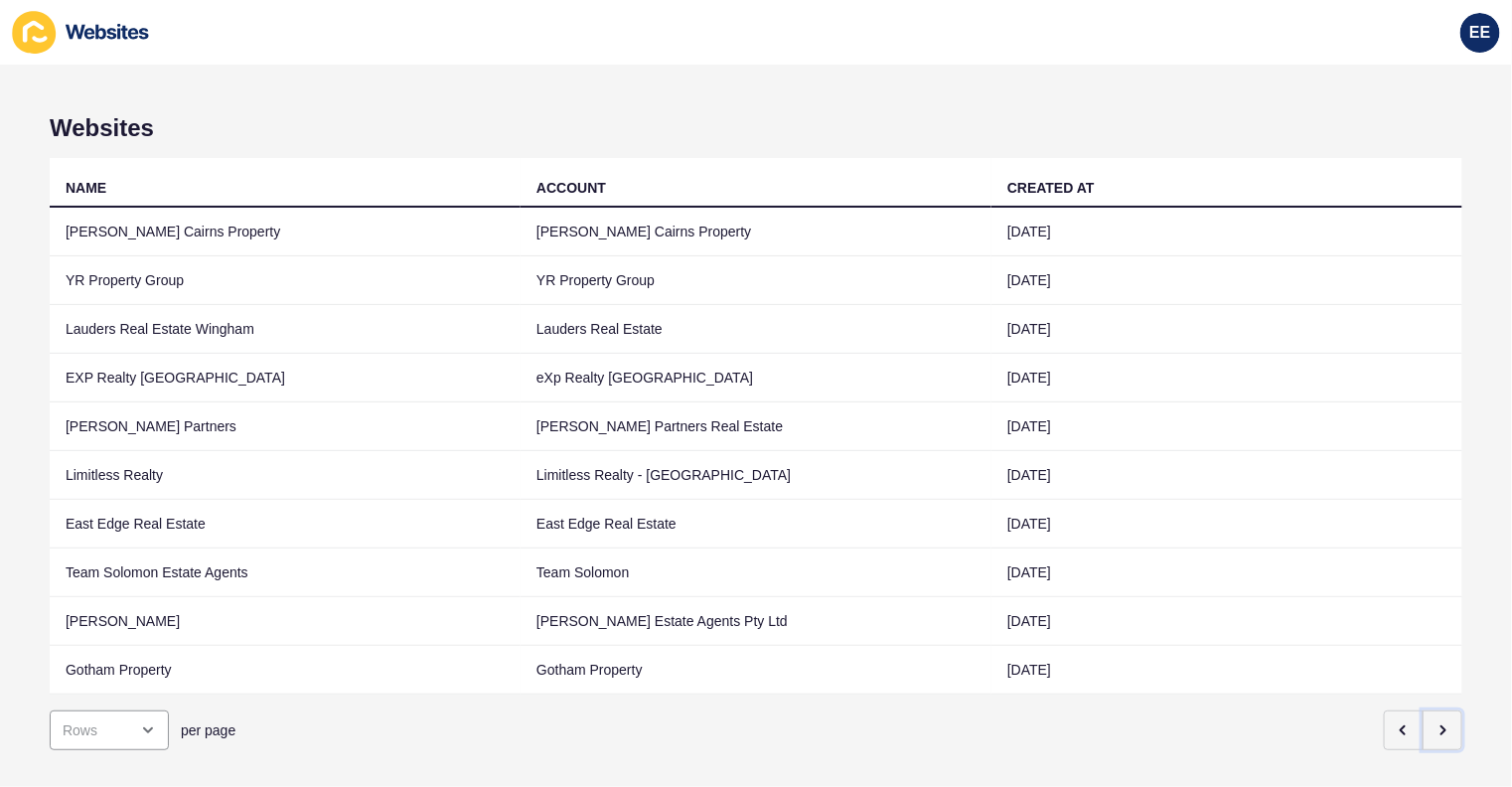 click 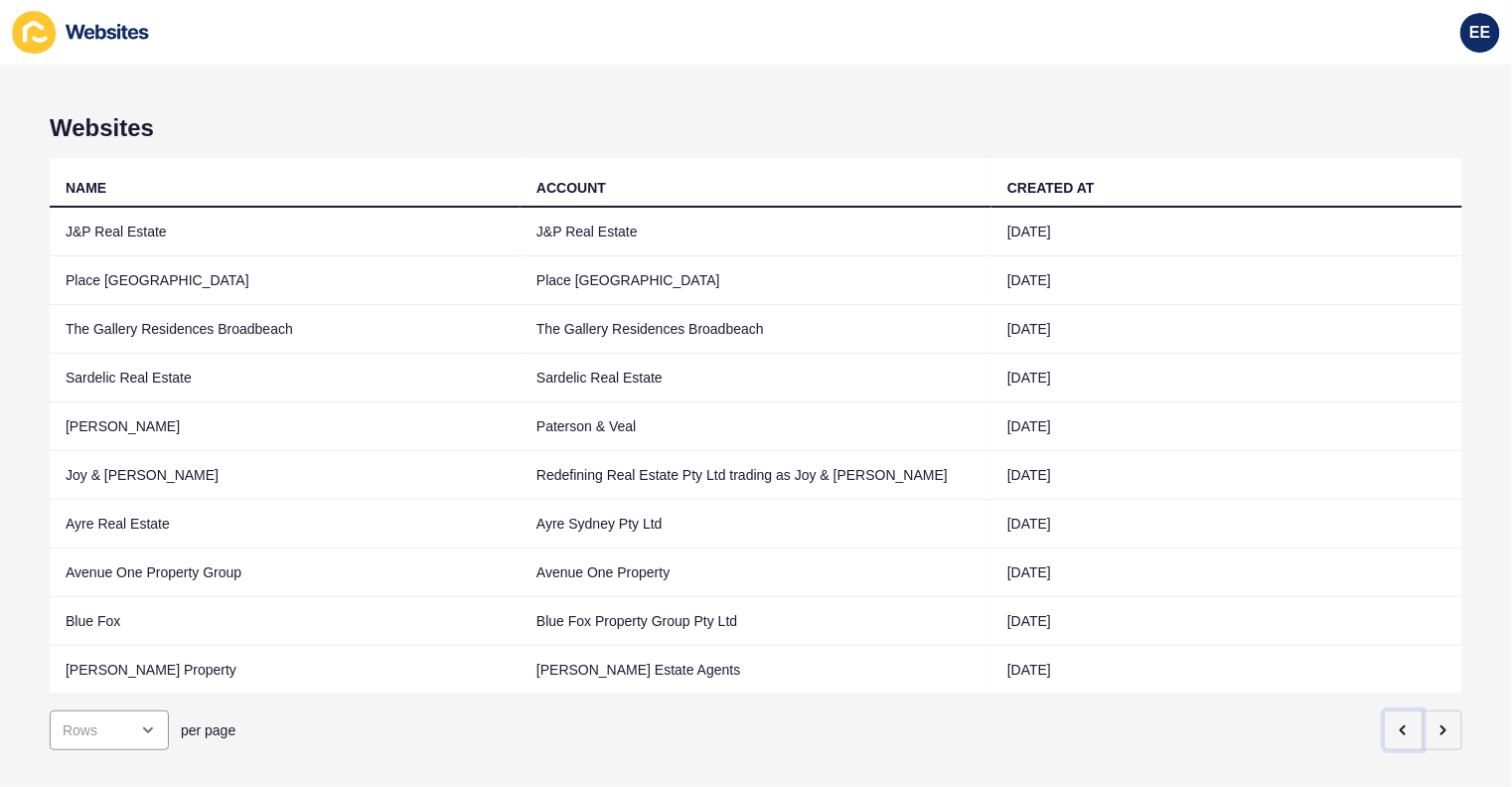 click at bounding box center (1404, 730) 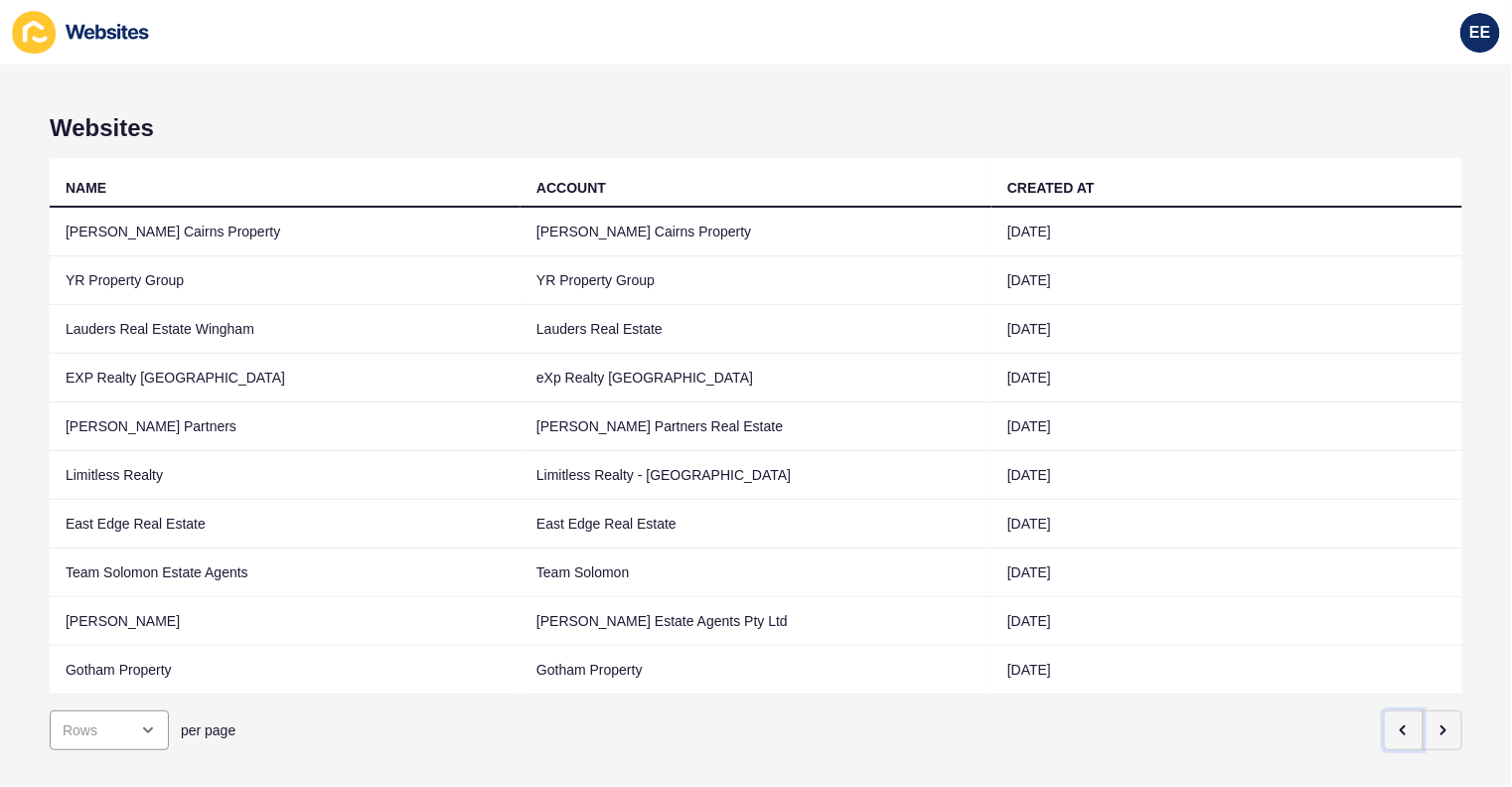click 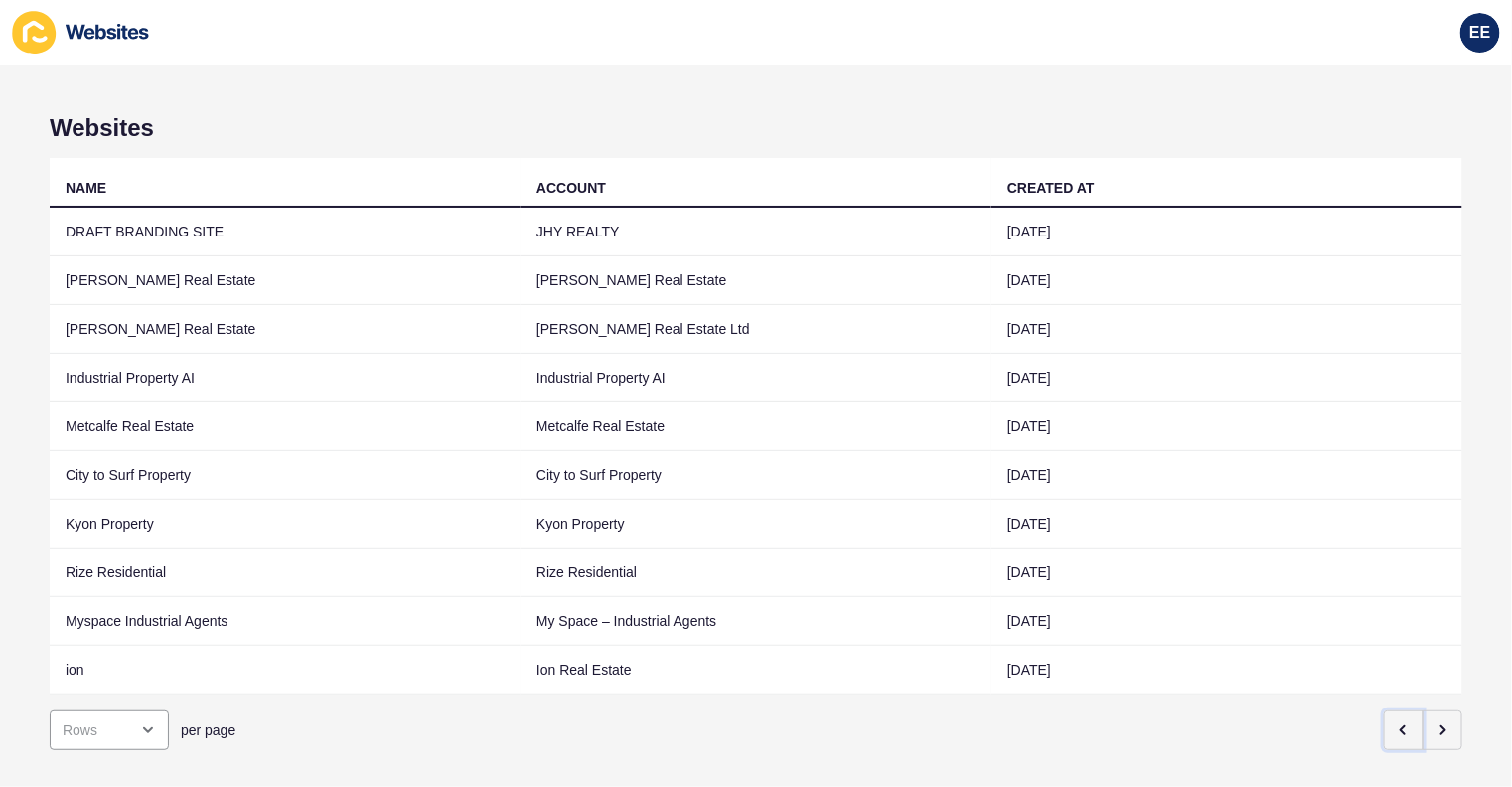 click 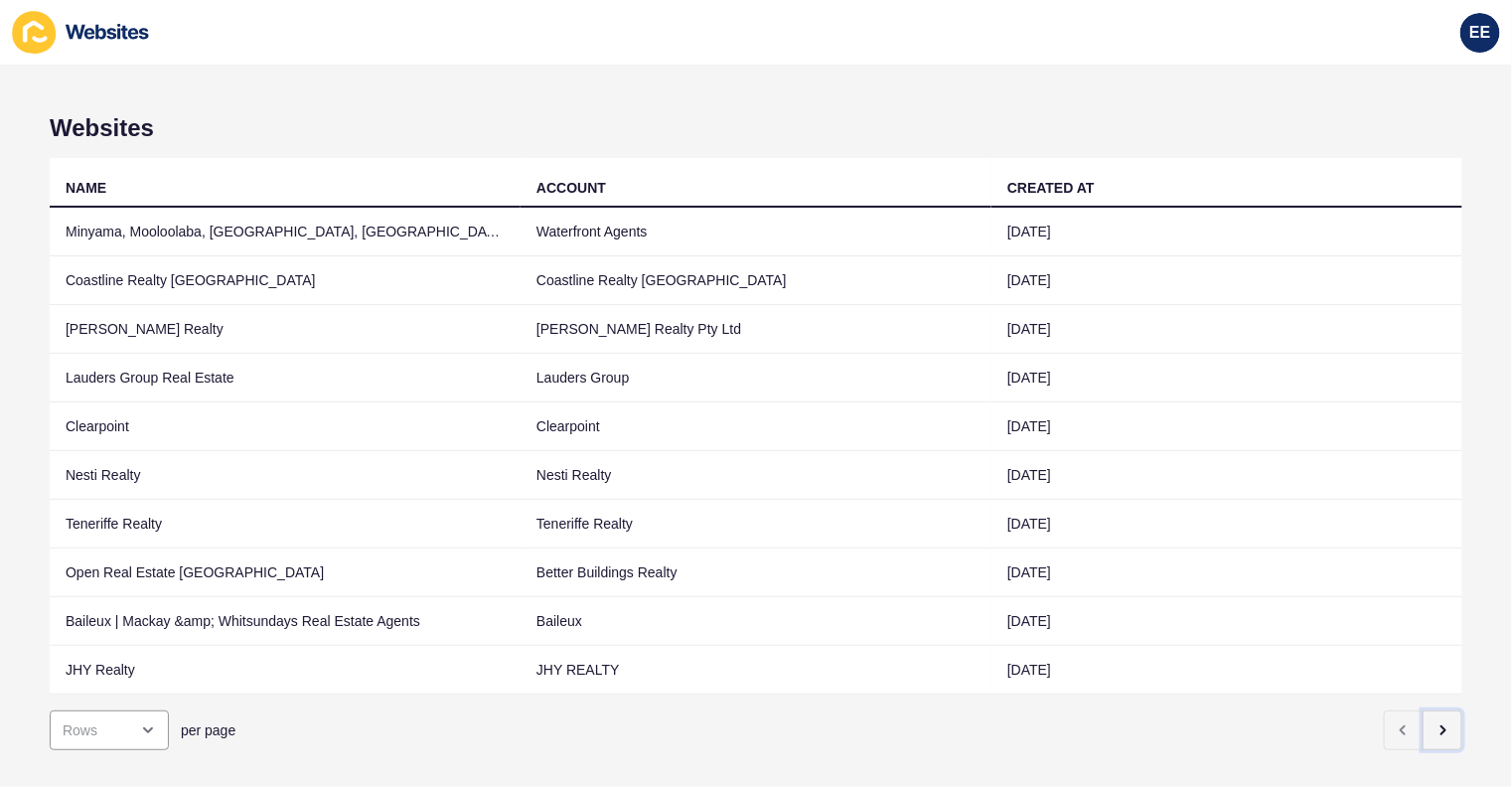click at bounding box center [1442, 730] 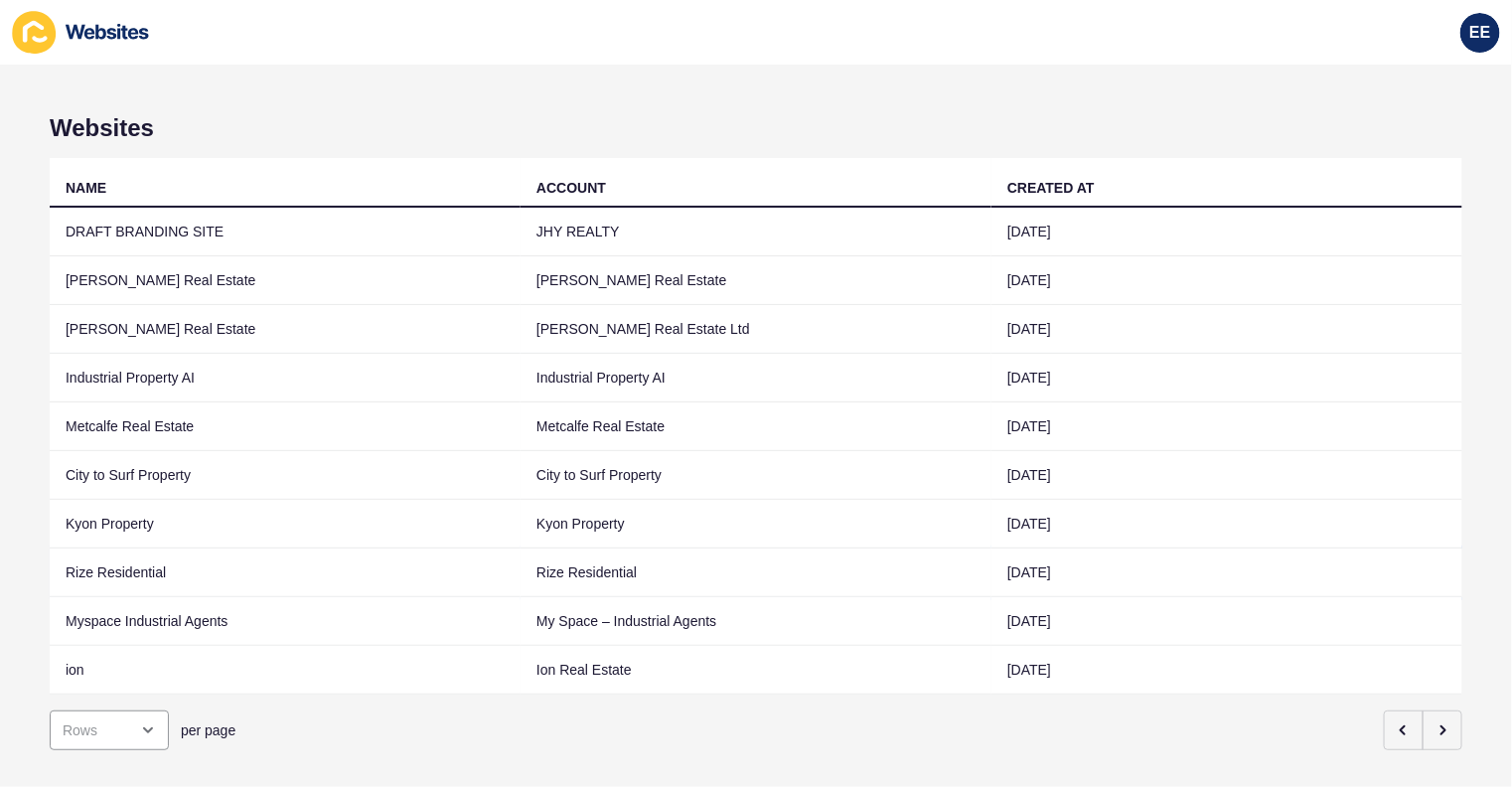click on "Rize Residential" at bounding box center (285, 572) 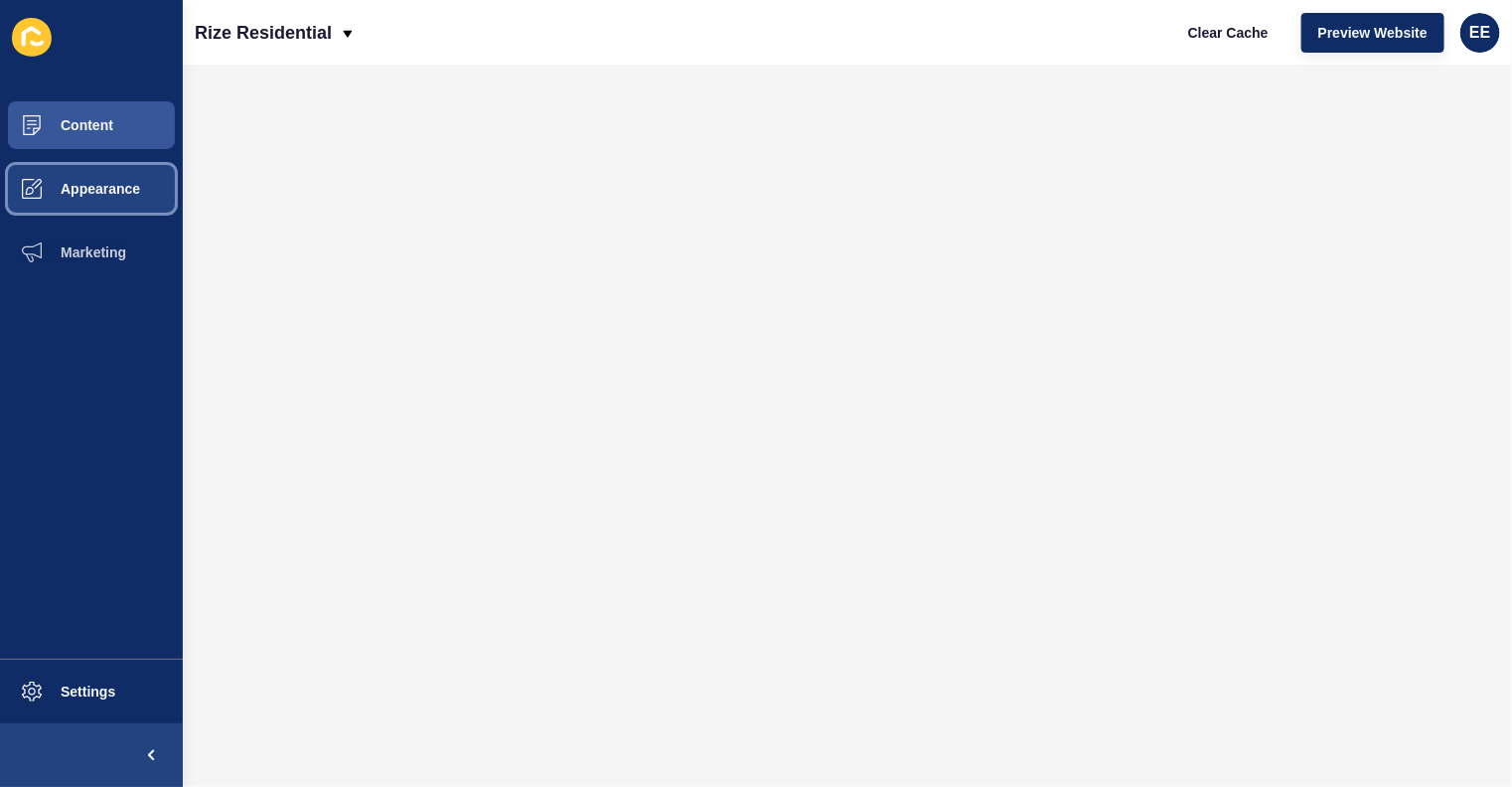 click on "Appearance" at bounding box center [91, 189] 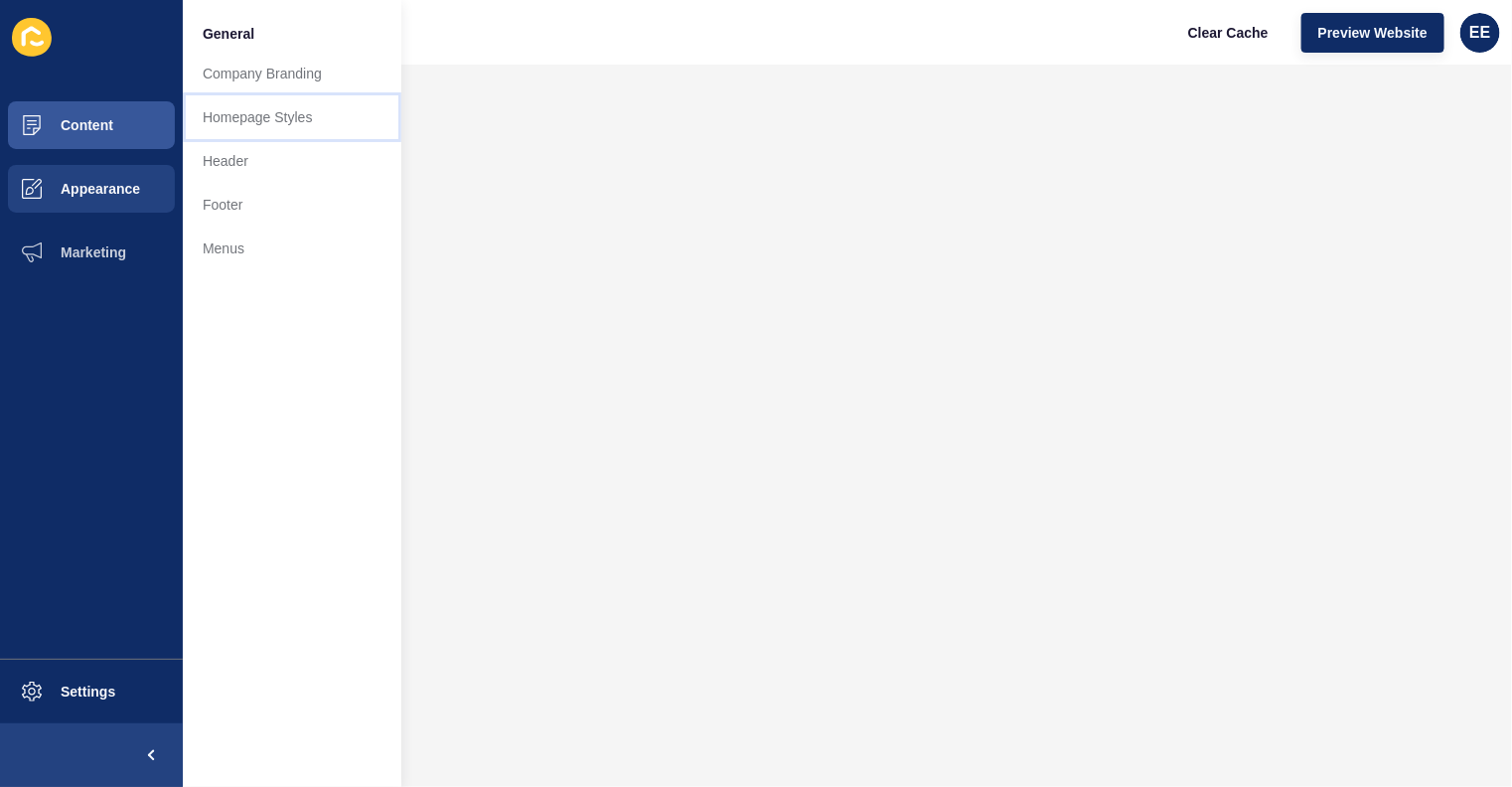 click on "Homepage Styles" at bounding box center [292, 117] 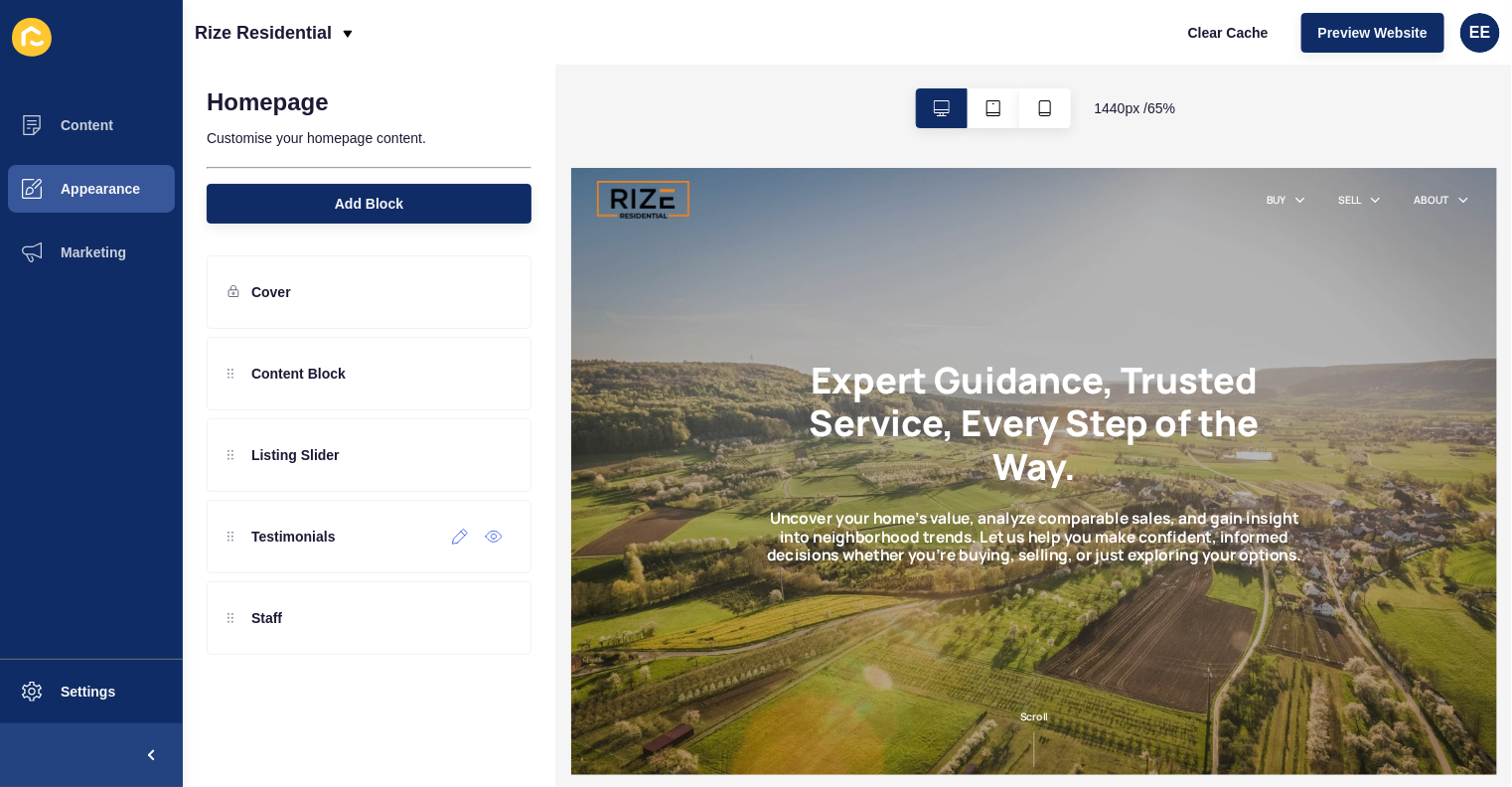 scroll, scrollTop: 0, scrollLeft: 0, axis: both 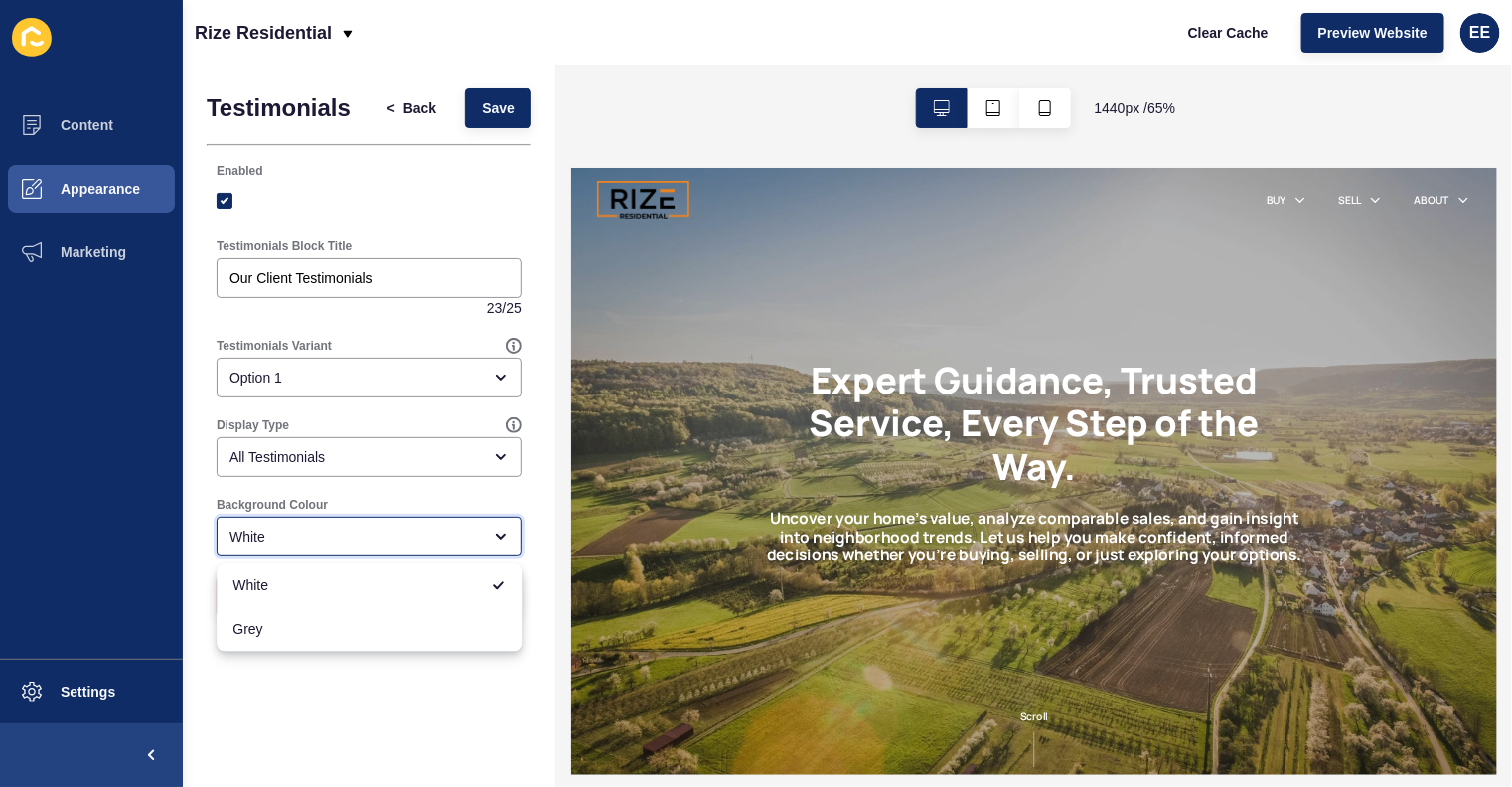 click on "White" at bounding box center [355, 537] 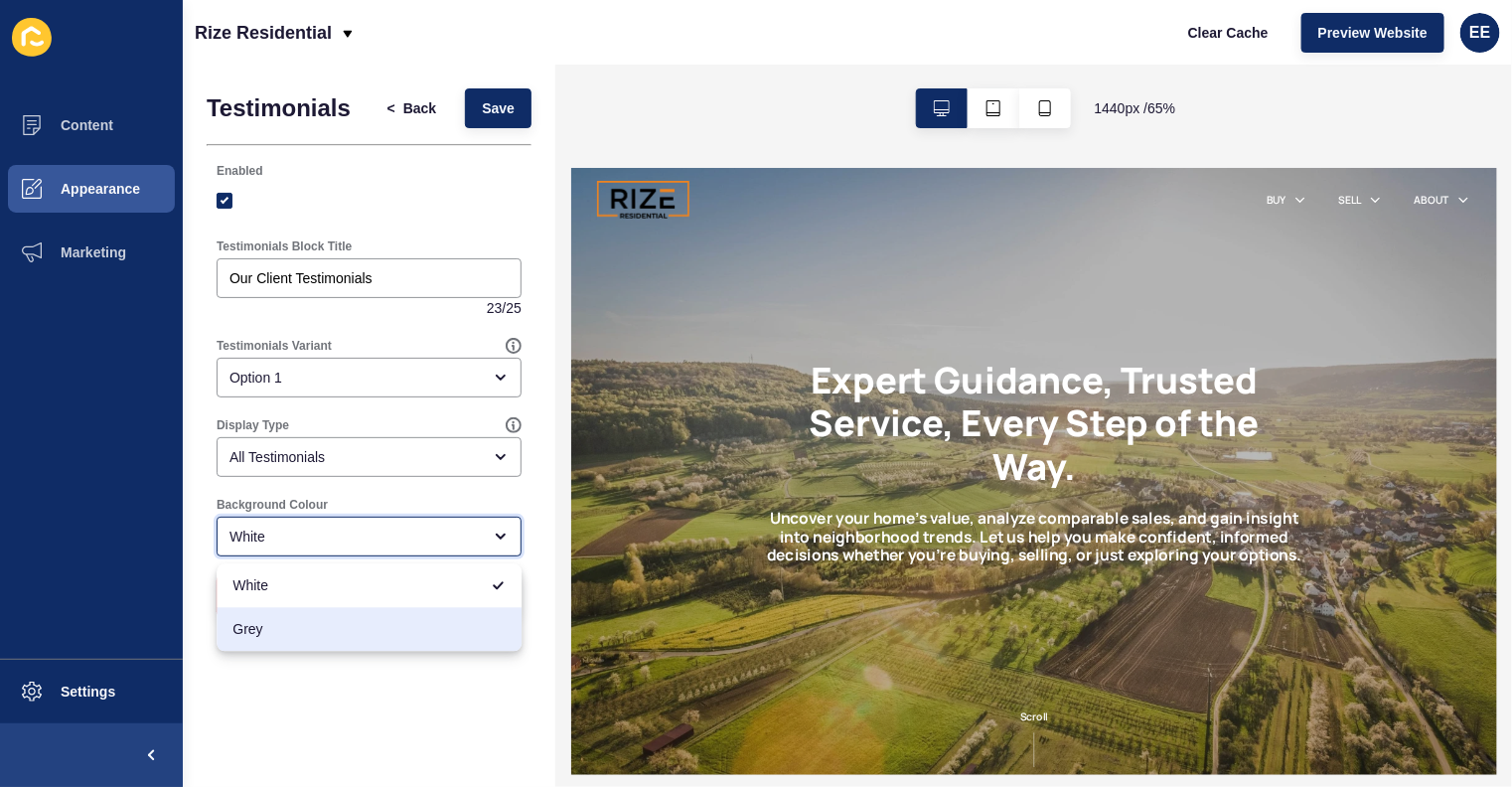 click on "Grey" at bounding box center [369, 630] 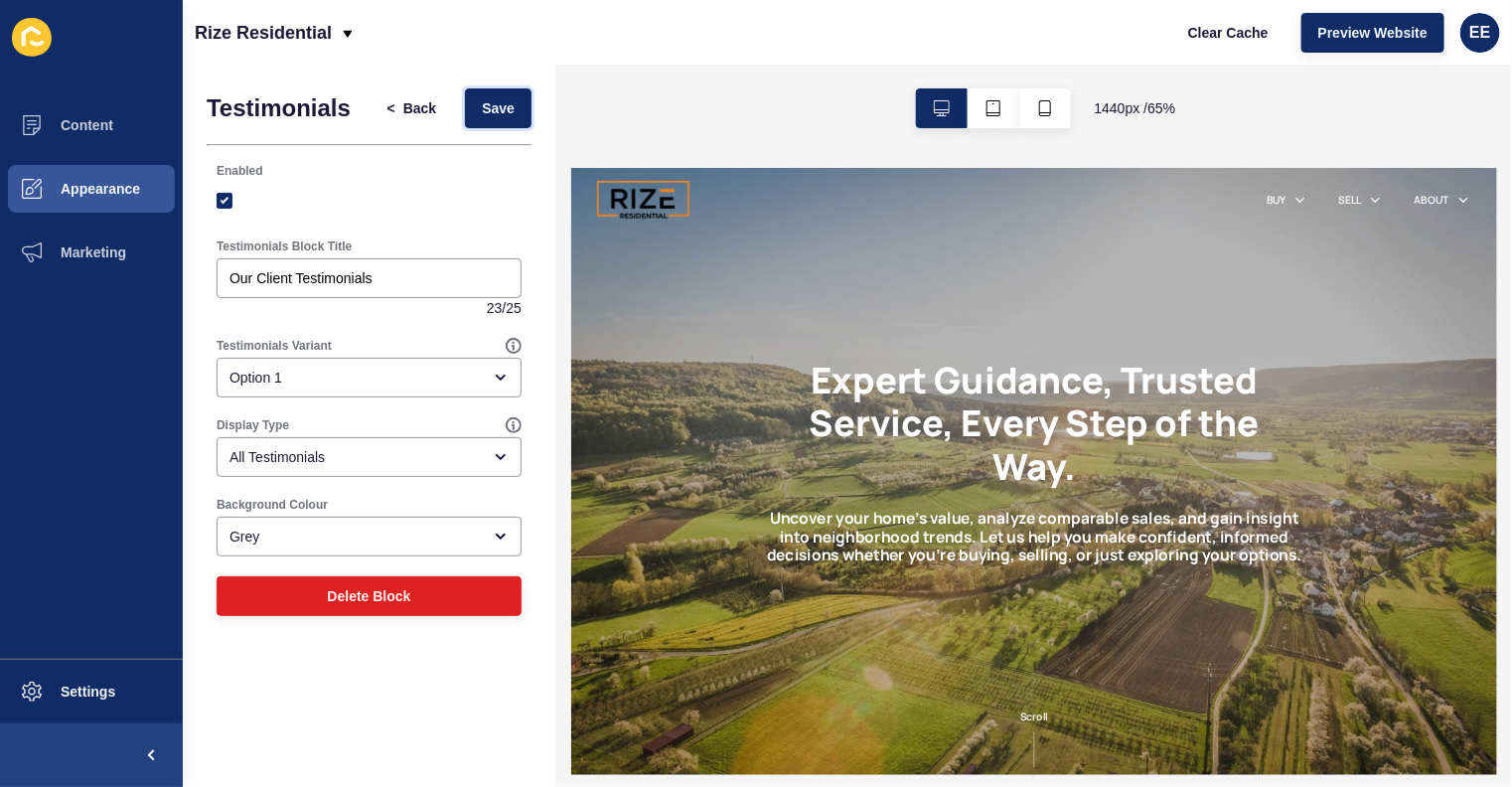 click on "Save" at bounding box center [498, 108] 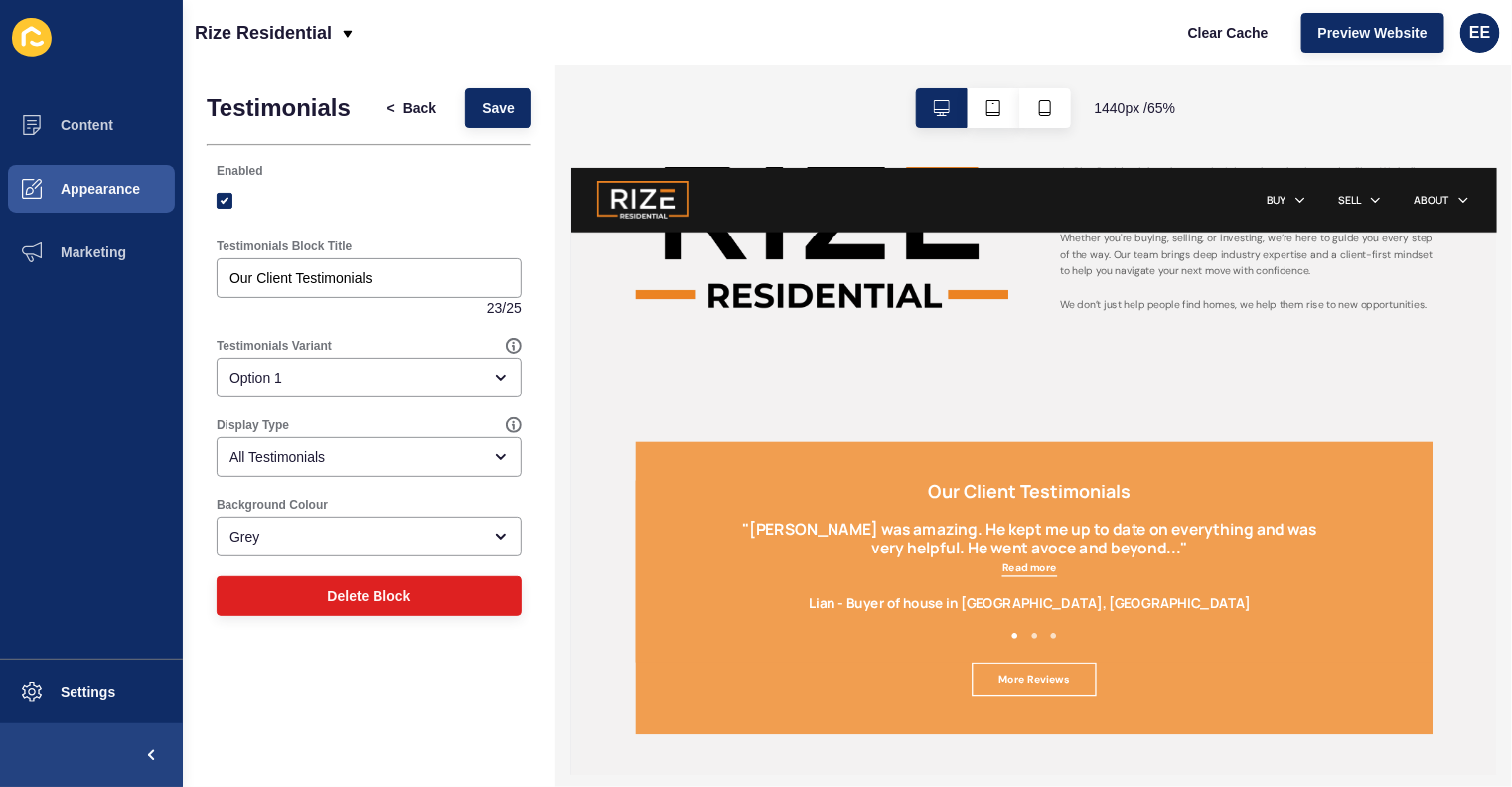 scroll, scrollTop: 1411, scrollLeft: 0, axis: vertical 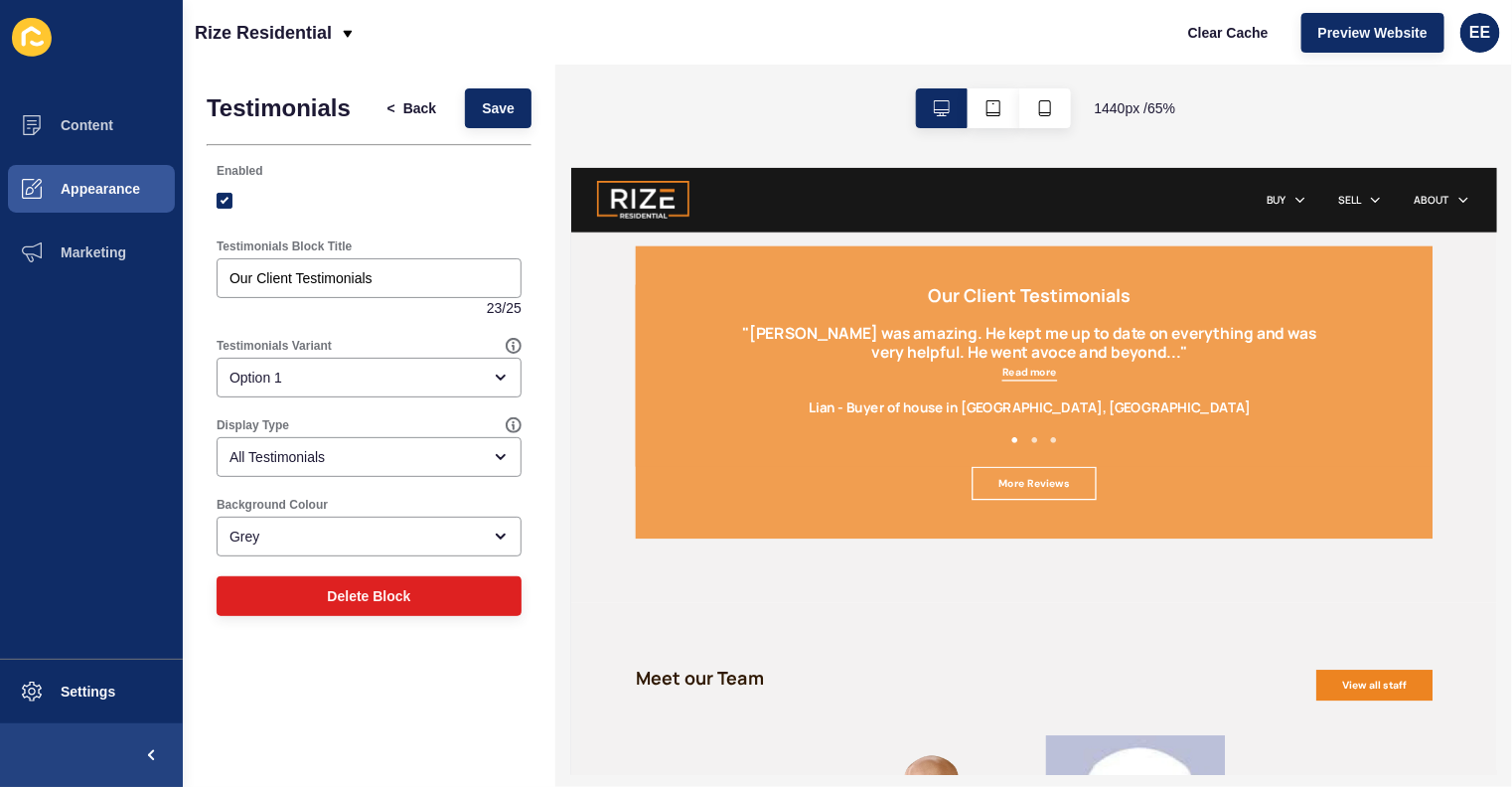 click on "Our Client Testimonials
"[PERSON_NAME] was amazing. He kept me up to date on everything and was very helpful. He went avoce and beyond..."
Read more
Lian - Buyer of house in [GEOGRAPHIC_DATA], [GEOGRAPHIC_DATA]
Our Client Testimonials
1 2 3" at bounding box center (1285, 514) 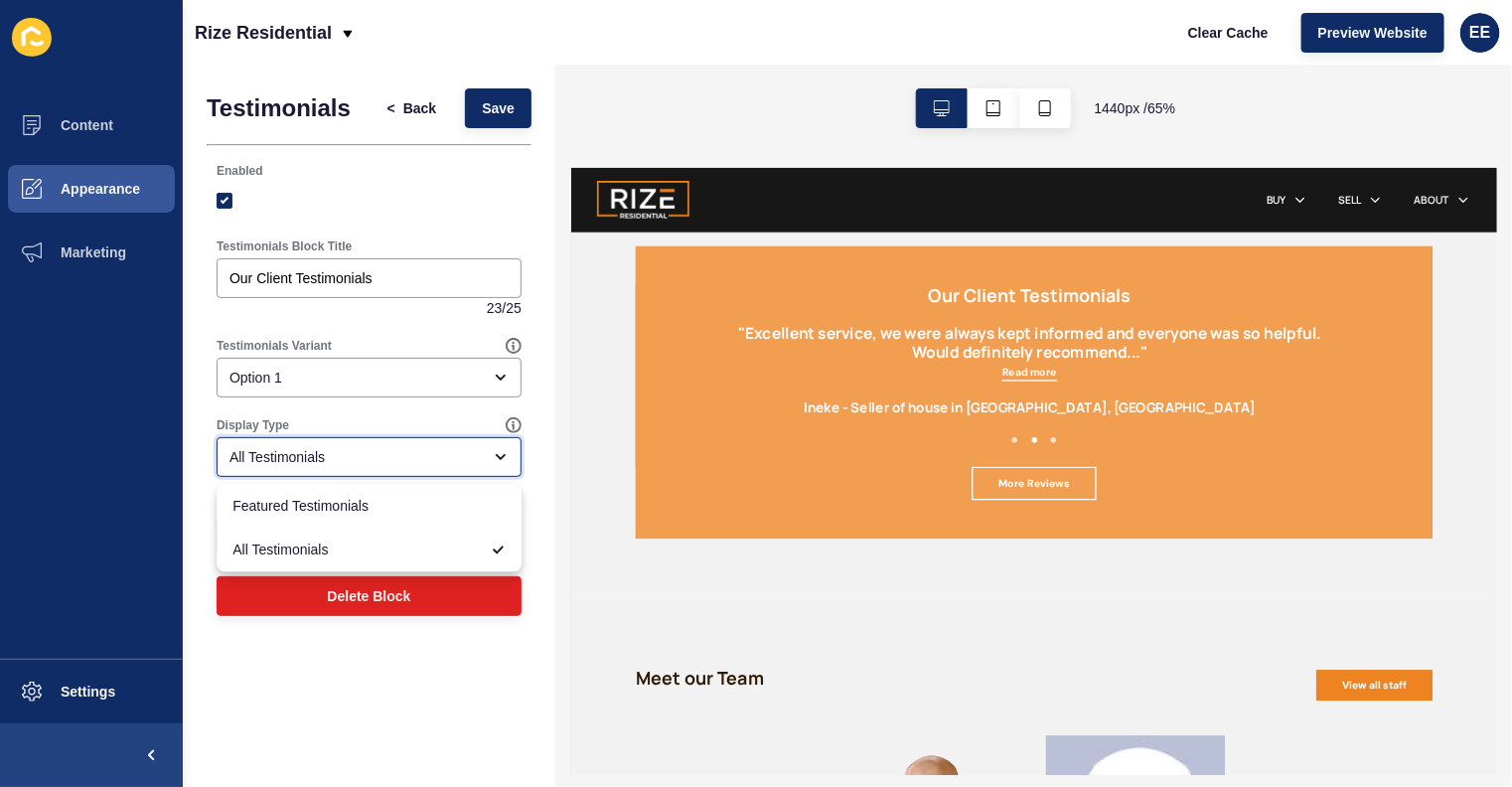 click on "All Testimonials" at bounding box center [355, 457] 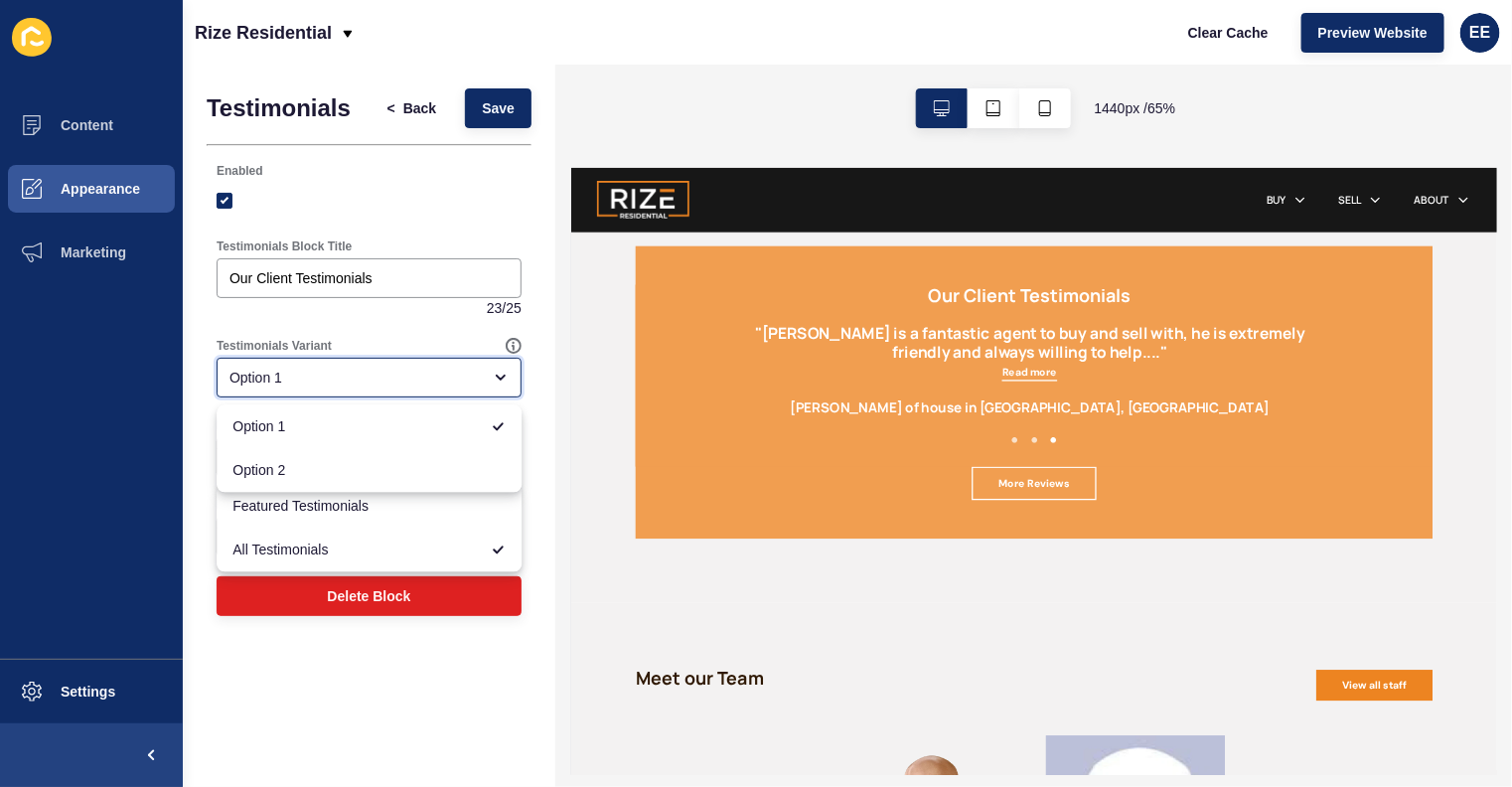 click on "Option 1" at bounding box center (355, 378) 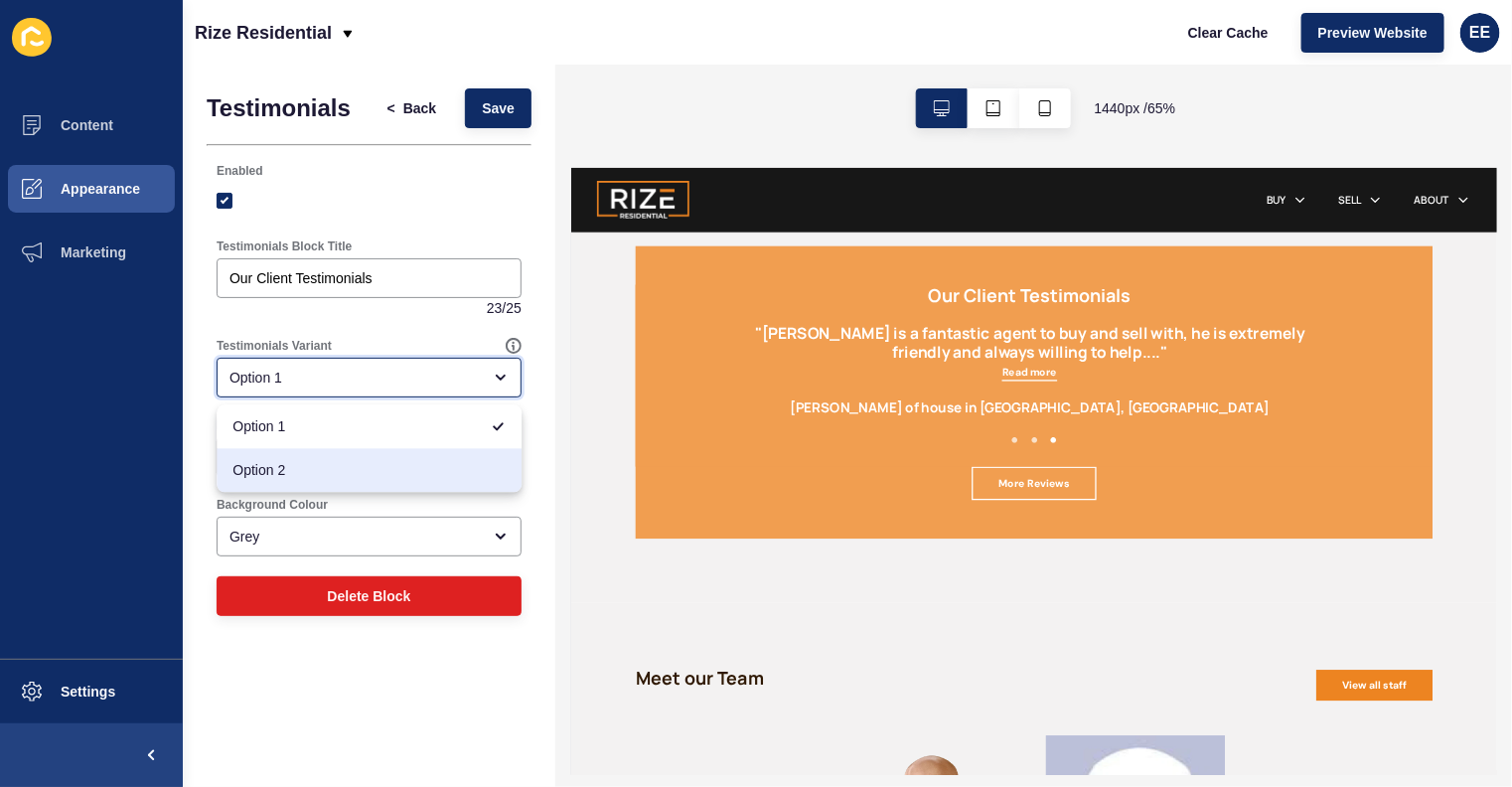 click on "Option 2" at bounding box center (369, 471) 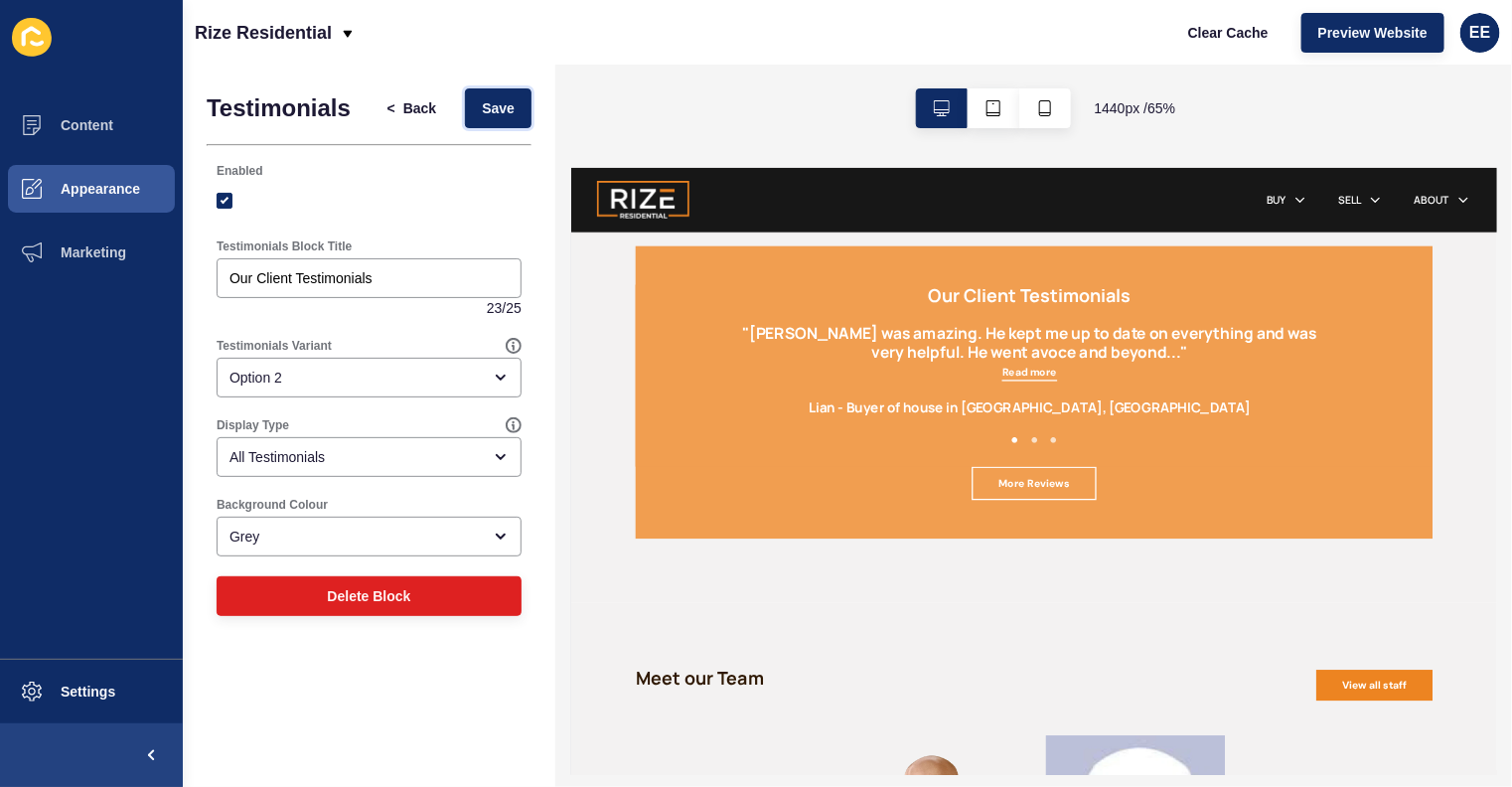 click on "Save" at bounding box center [498, 108] 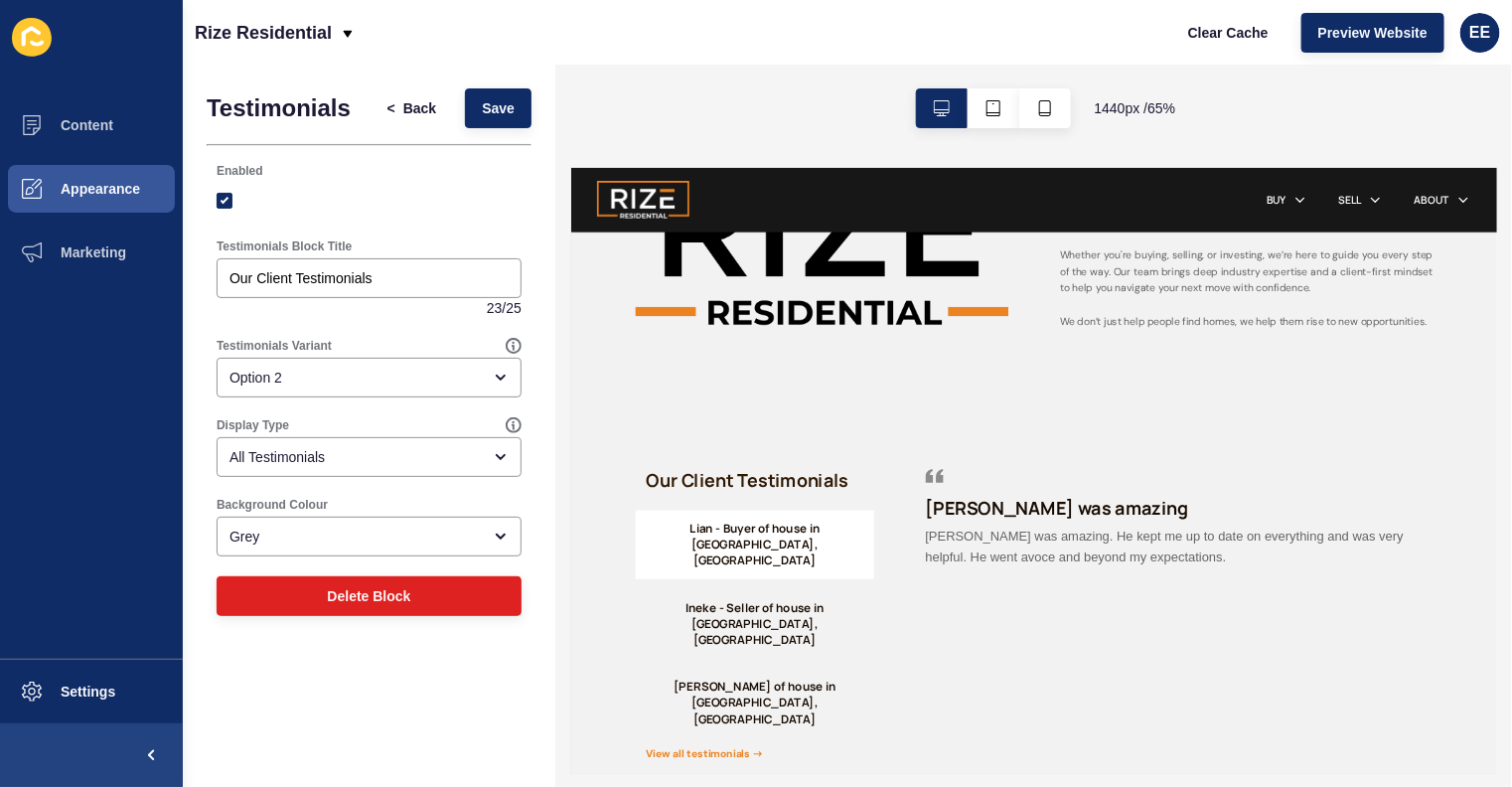 scroll, scrollTop: 1087, scrollLeft: 0, axis: vertical 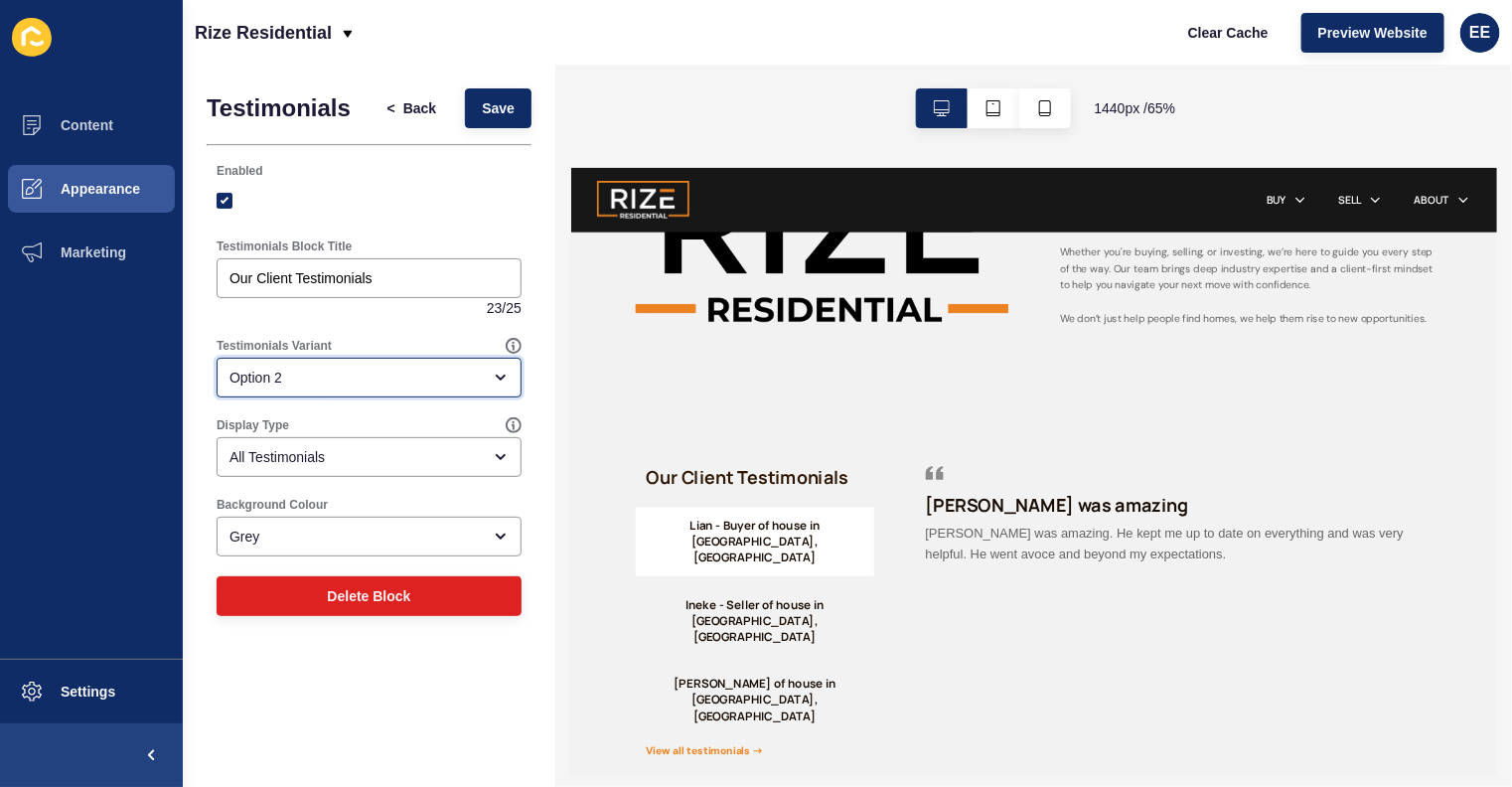 click on "Option 2" at bounding box center (355, 378) 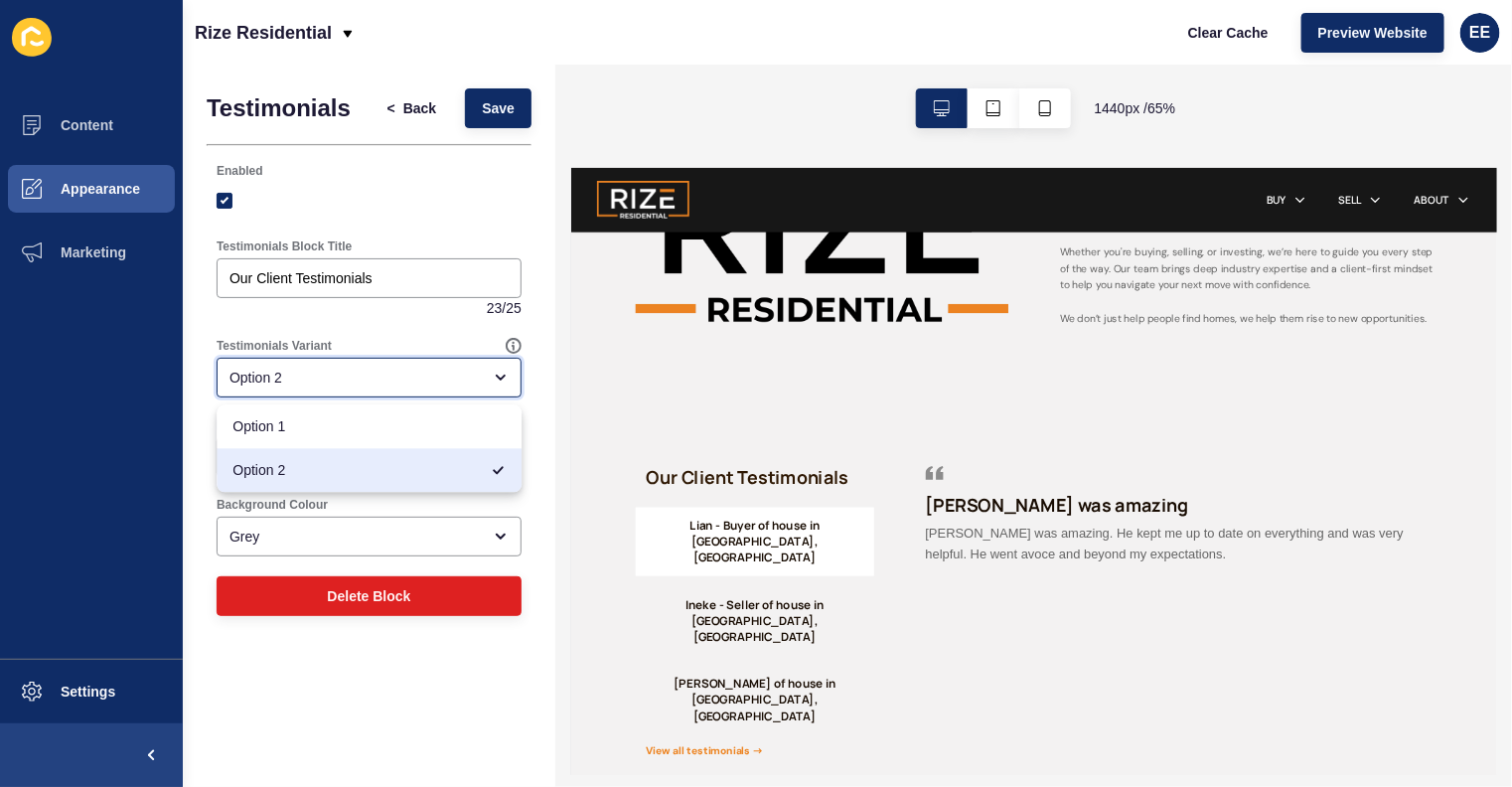 click on "Option 1" at bounding box center (369, 427) 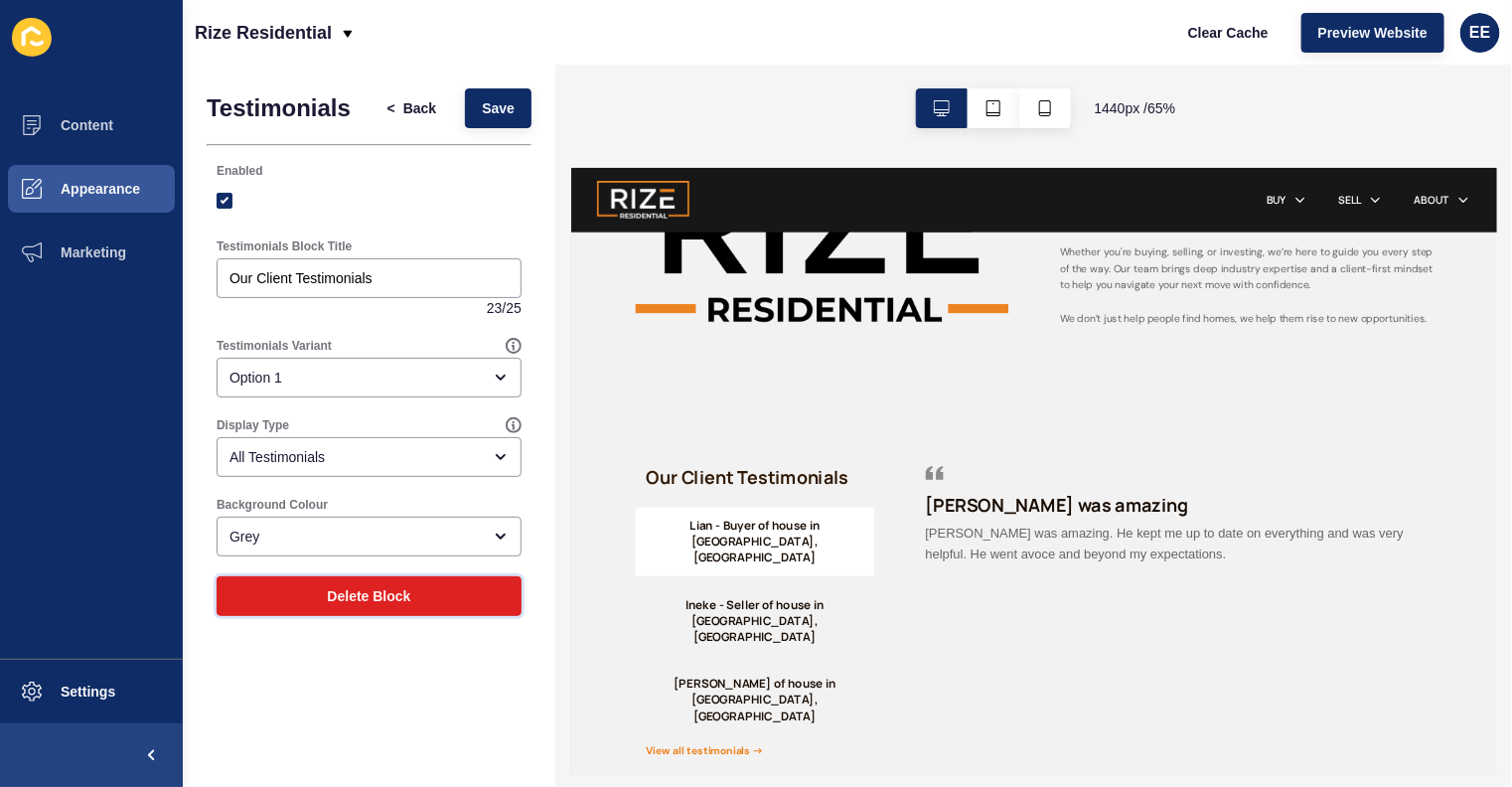 click on "Delete Block" at bounding box center (369, 596) 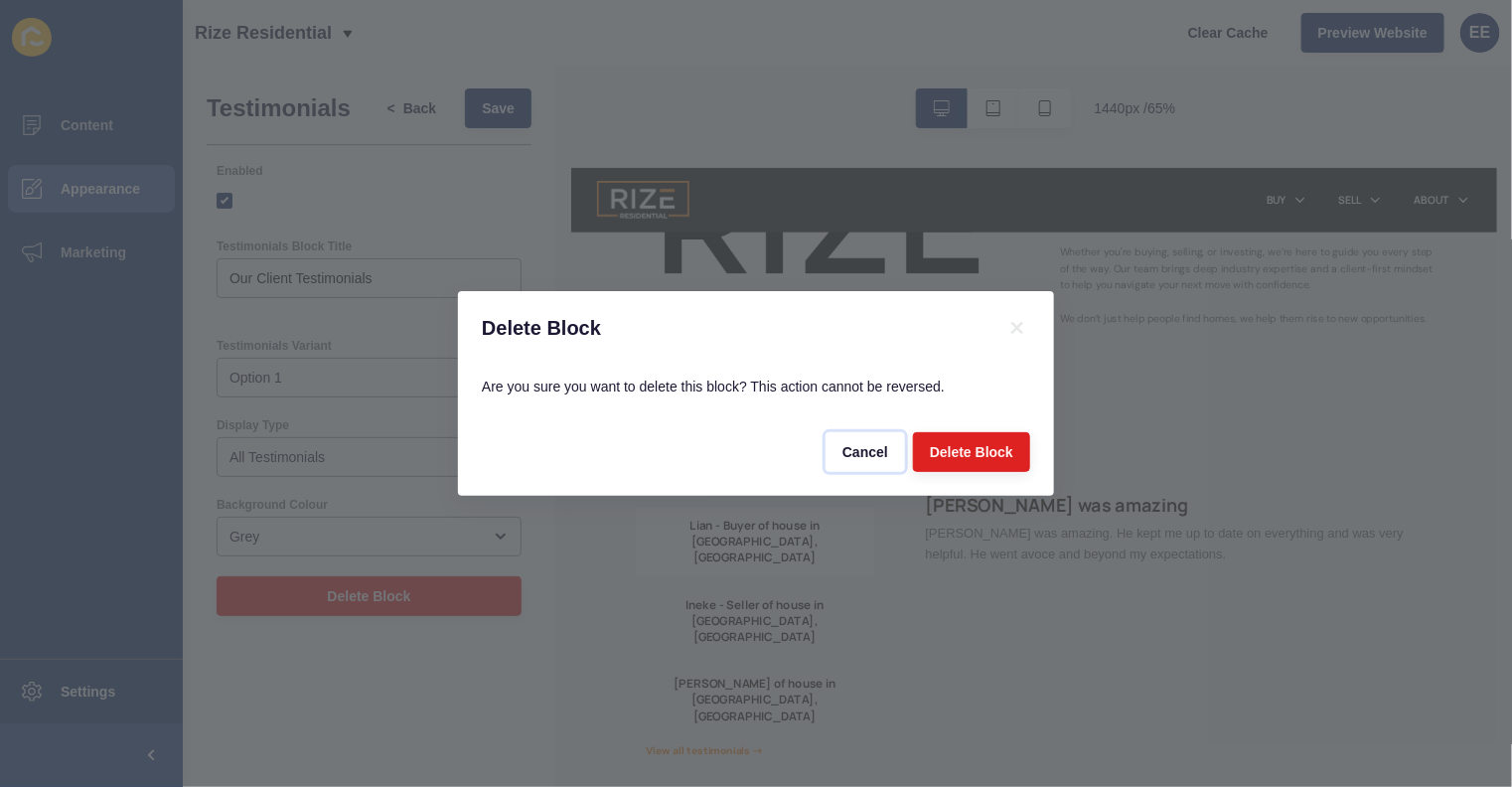 click on "Cancel" at bounding box center [865, 452] 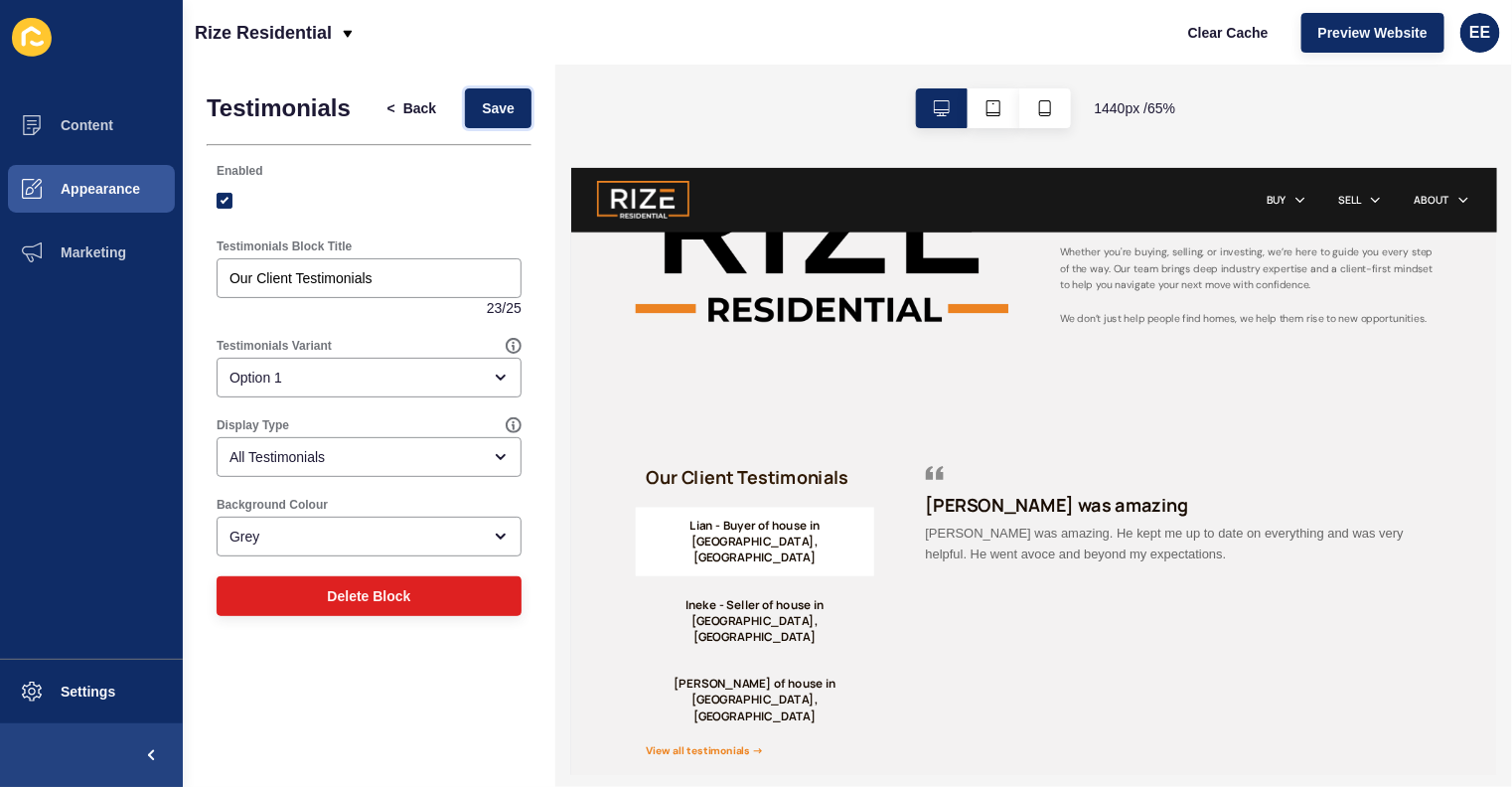 click on "Save" at bounding box center (498, 108) 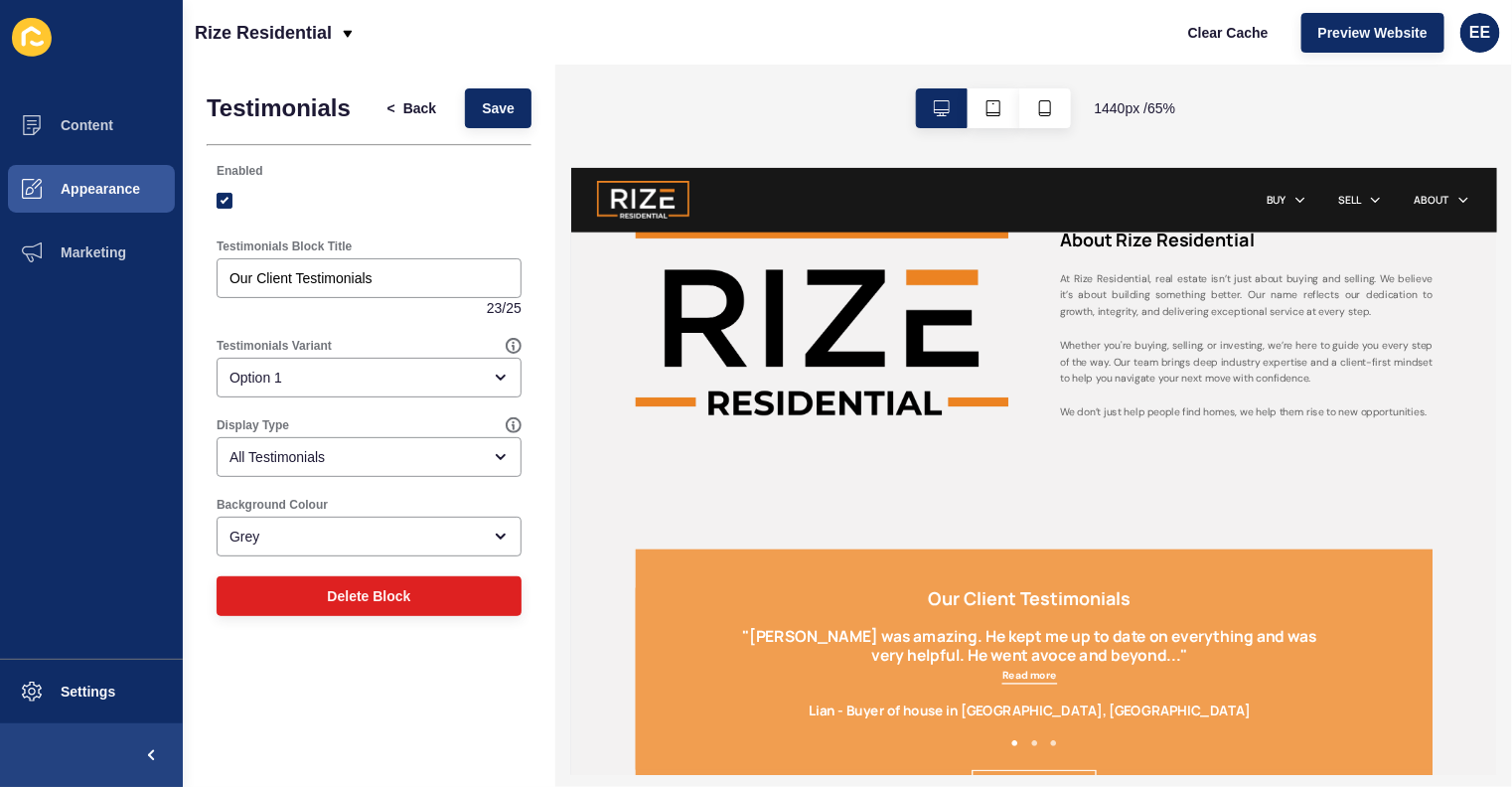 scroll, scrollTop: 945, scrollLeft: 0, axis: vertical 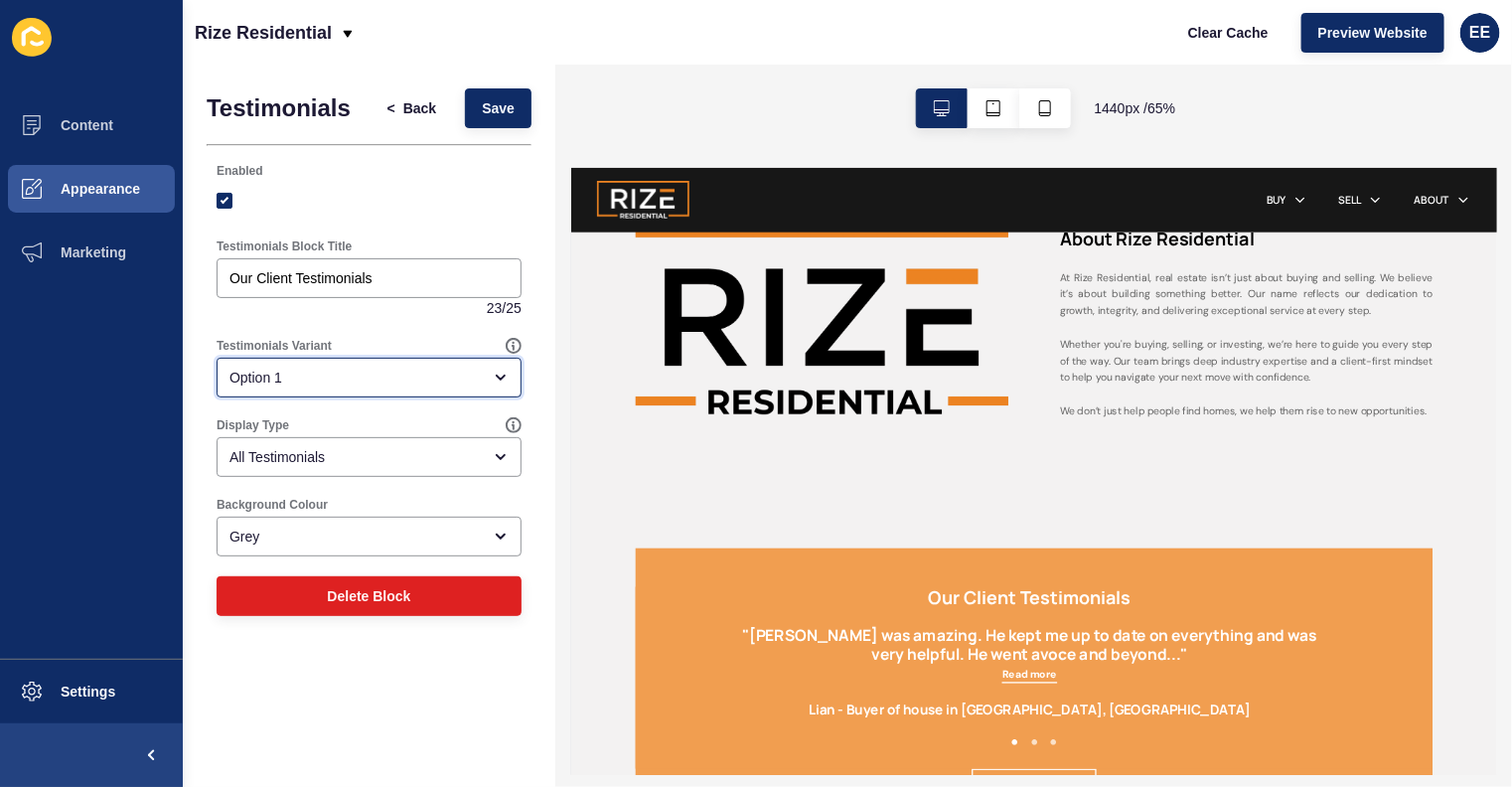 click on "Option 1" at bounding box center [355, 378] 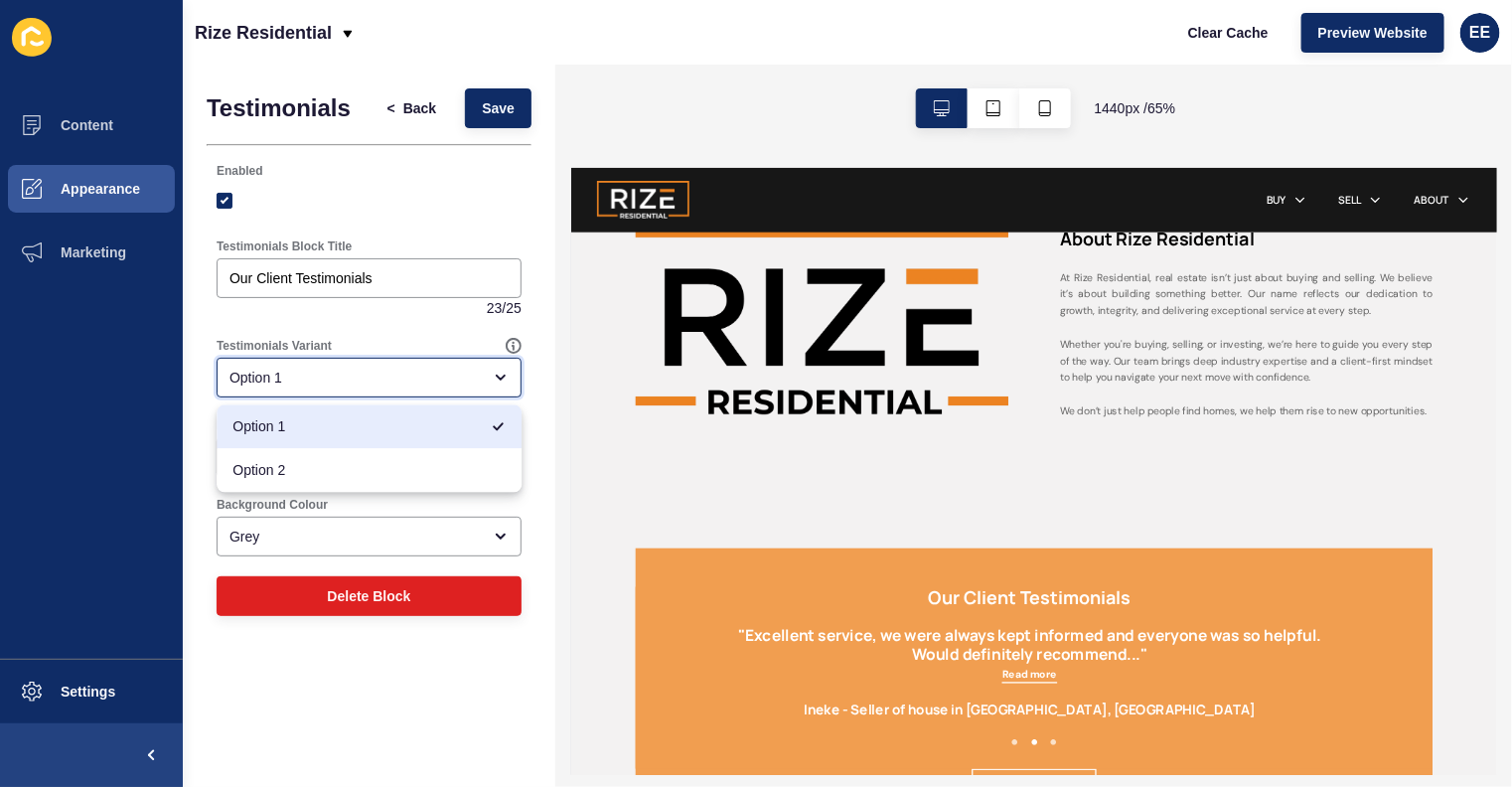 click on "Option 2" at bounding box center (369, 471) 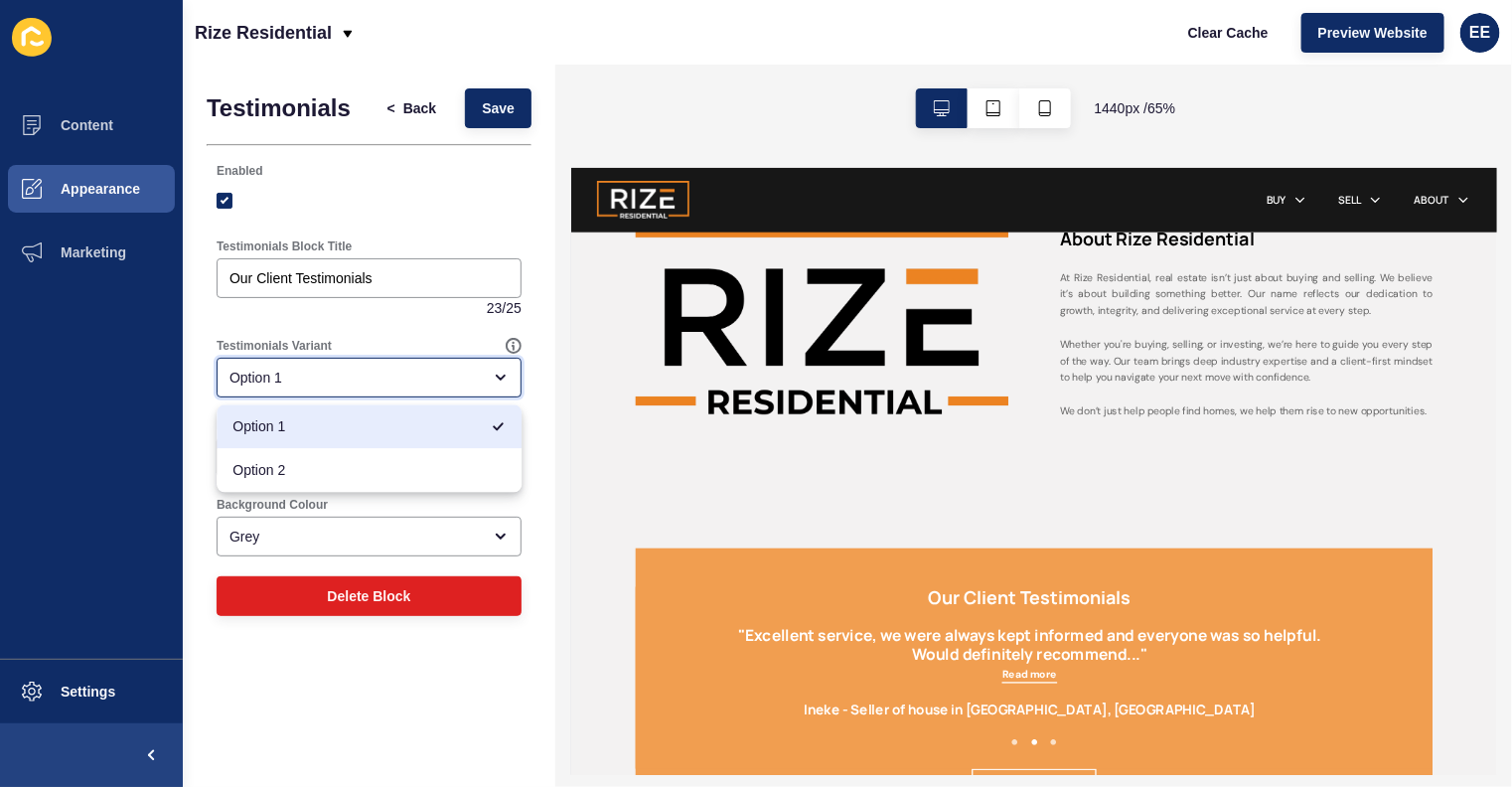type on "Option 2" 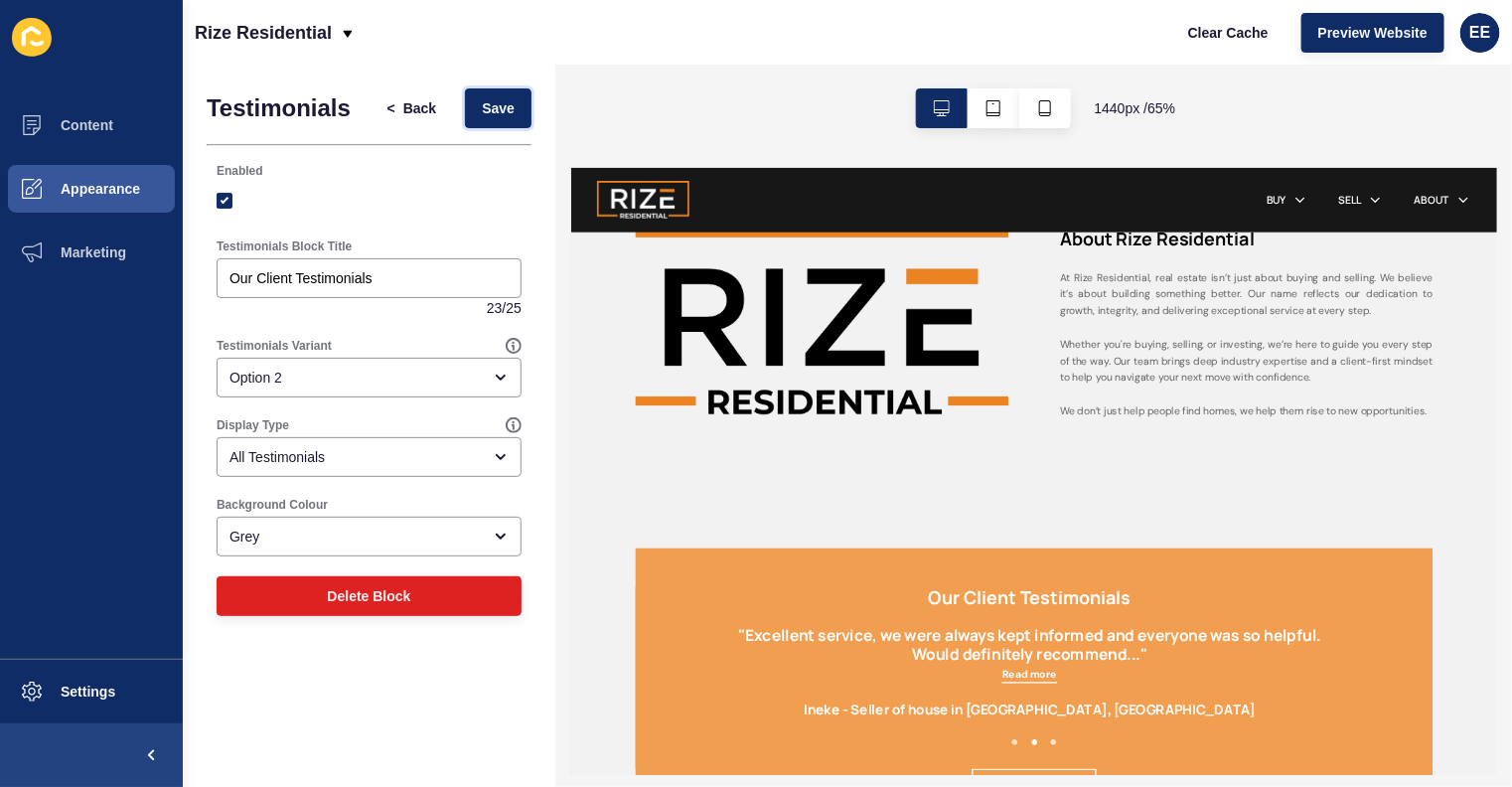 click on "Save" at bounding box center (498, 108) 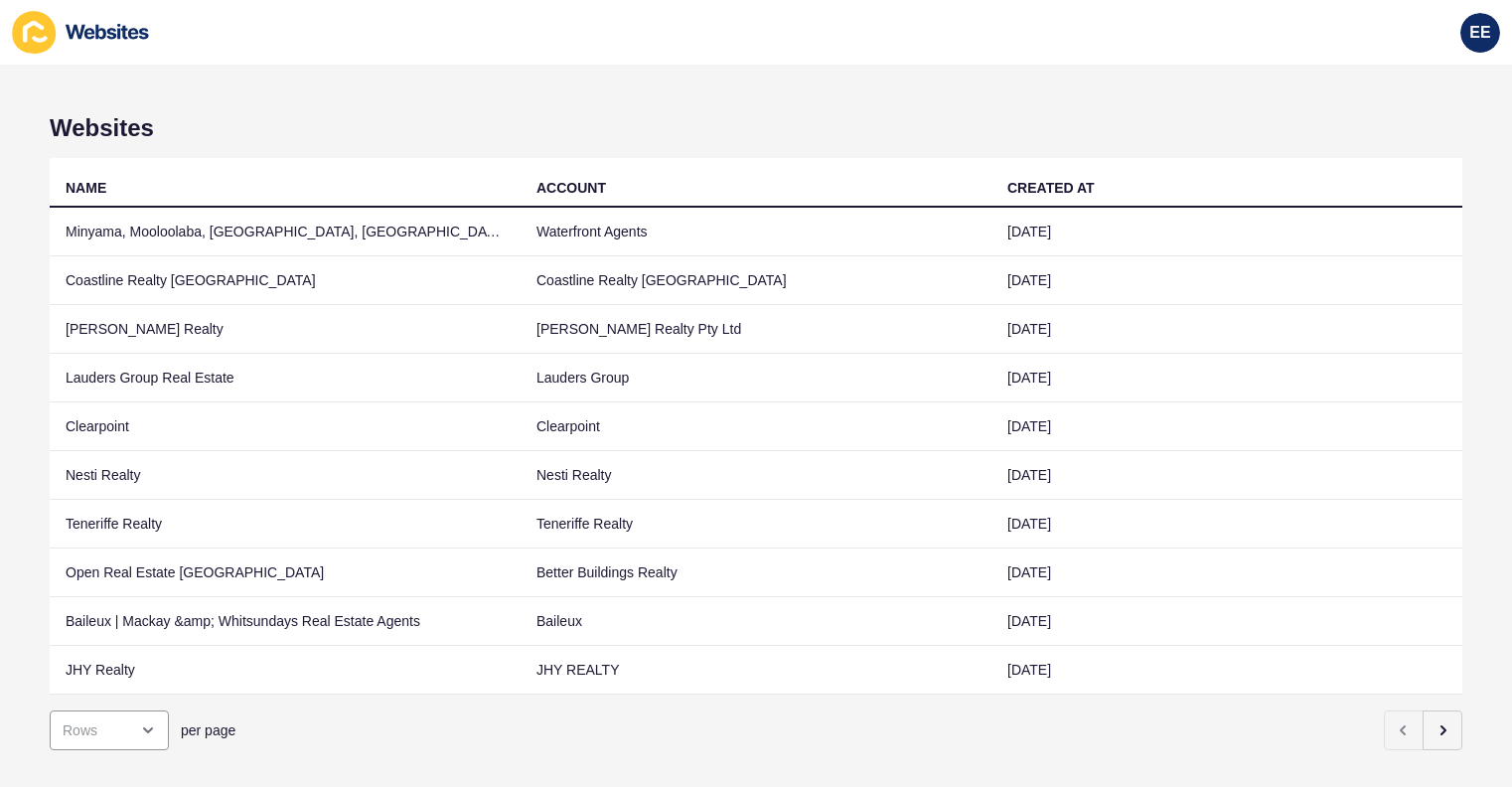 scroll, scrollTop: 0, scrollLeft: 0, axis: both 